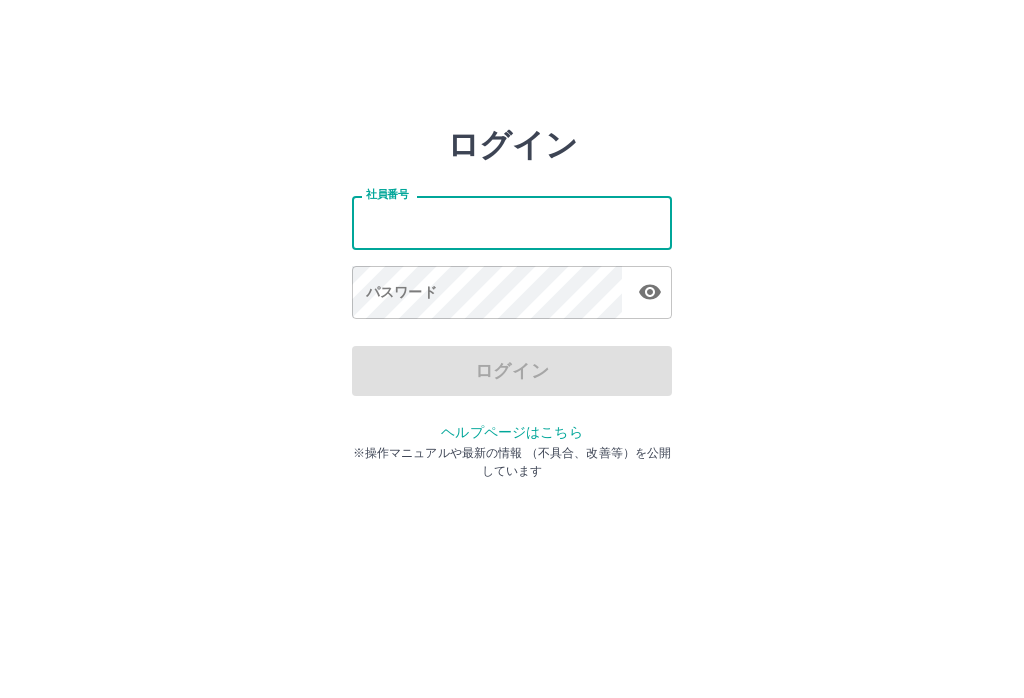 scroll, scrollTop: 0, scrollLeft: 0, axis: both 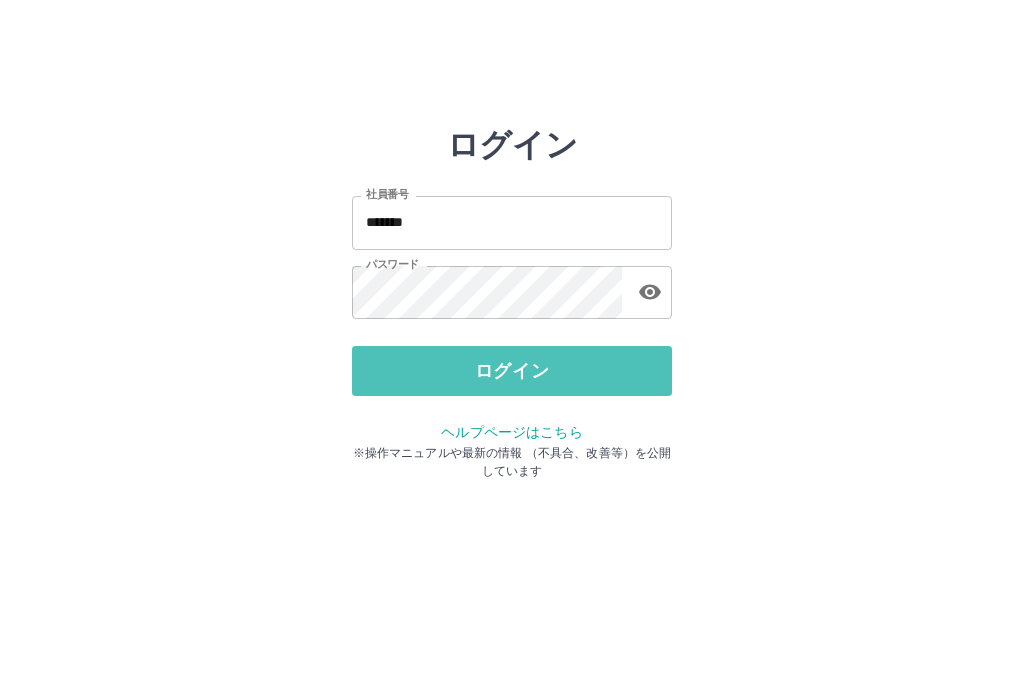 click on "ログイン" at bounding box center (512, 371) 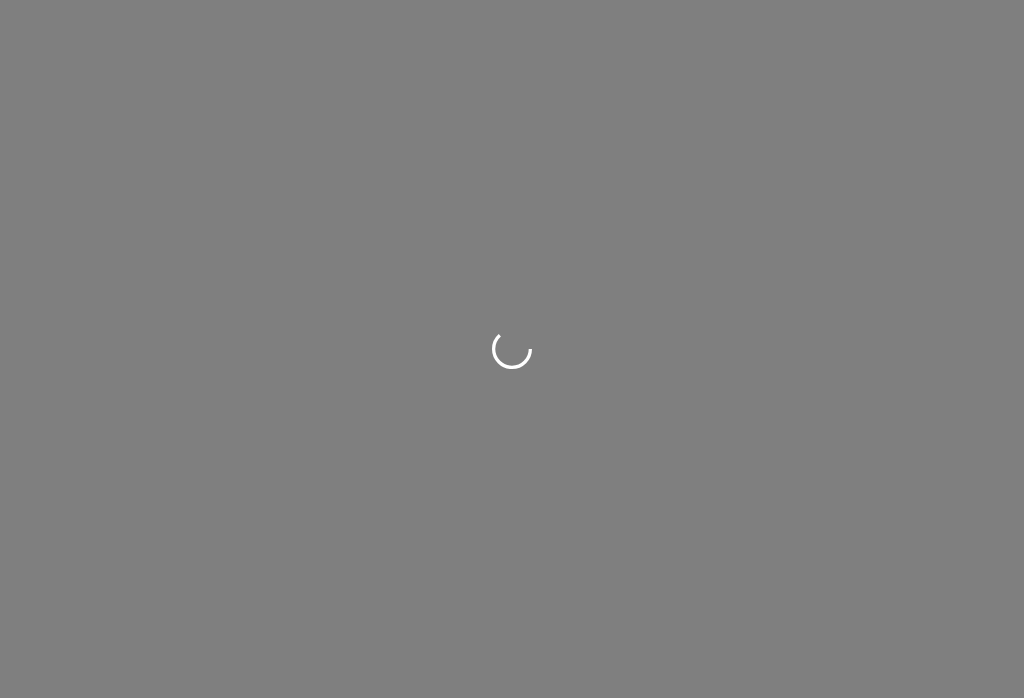 scroll, scrollTop: 0, scrollLeft: 0, axis: both 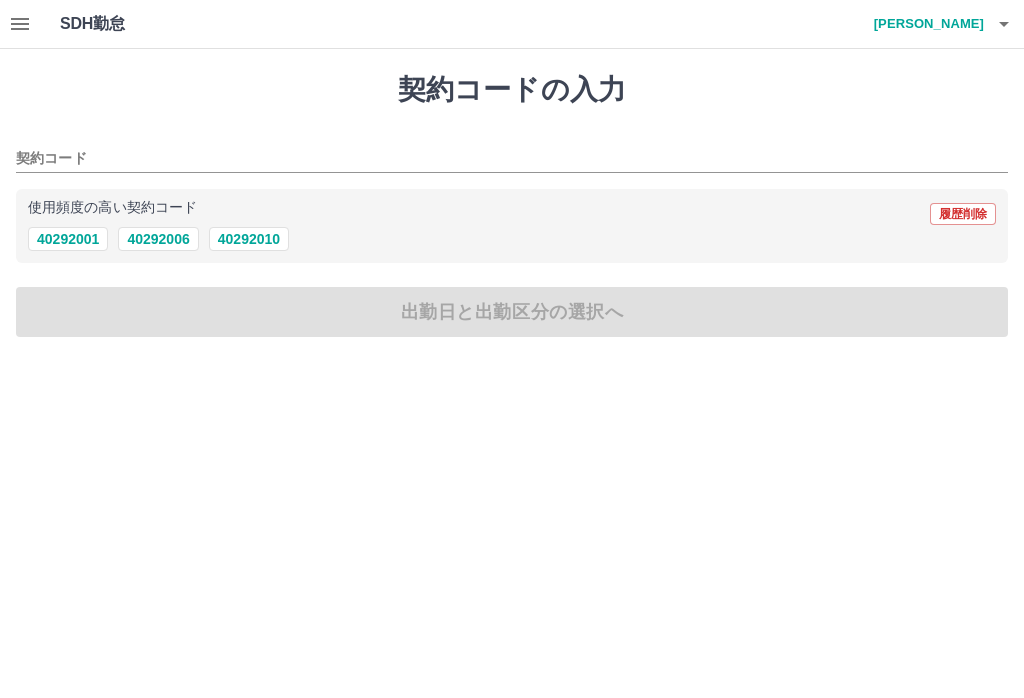 click on "40292001" at bounding box center [68, 239] 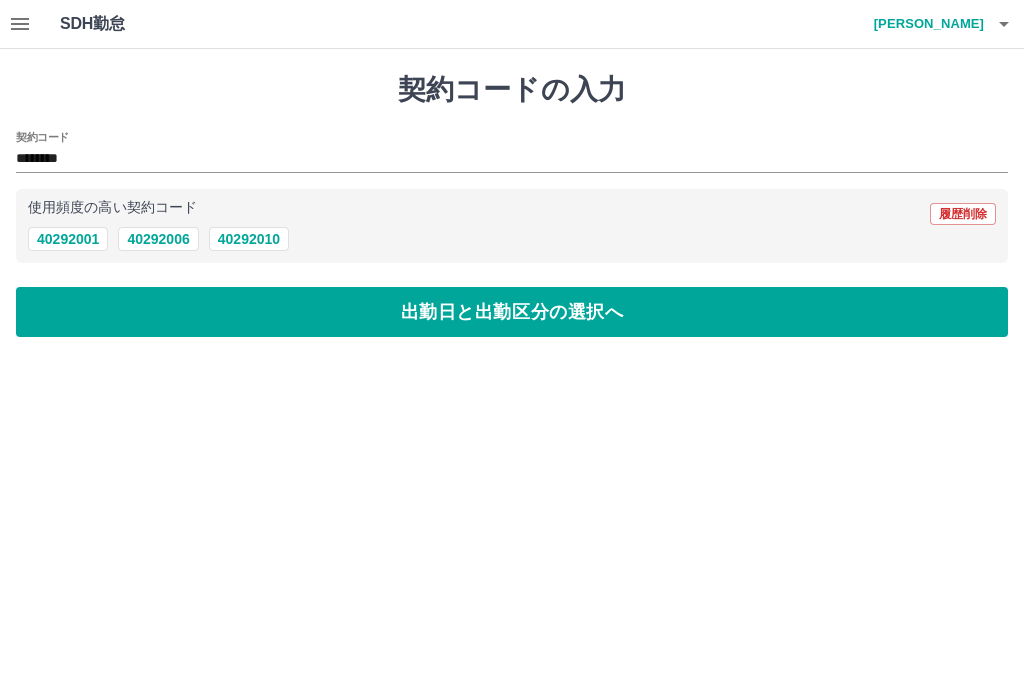 click on "出勤日と出勤区分の選択へ" at bounding box center [512, 312] 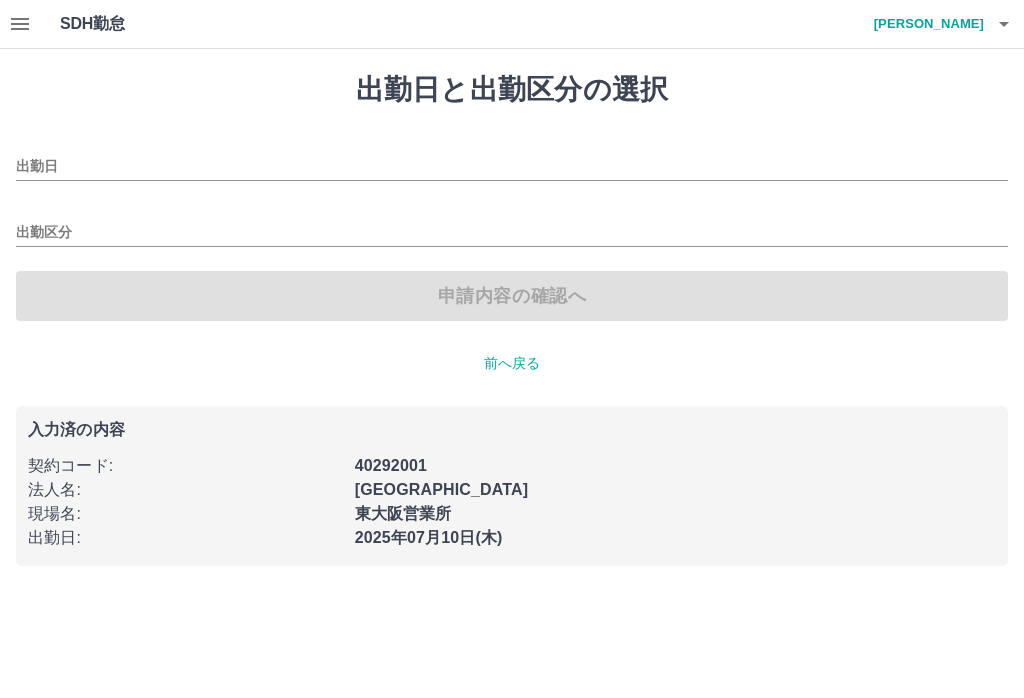type on "**********" 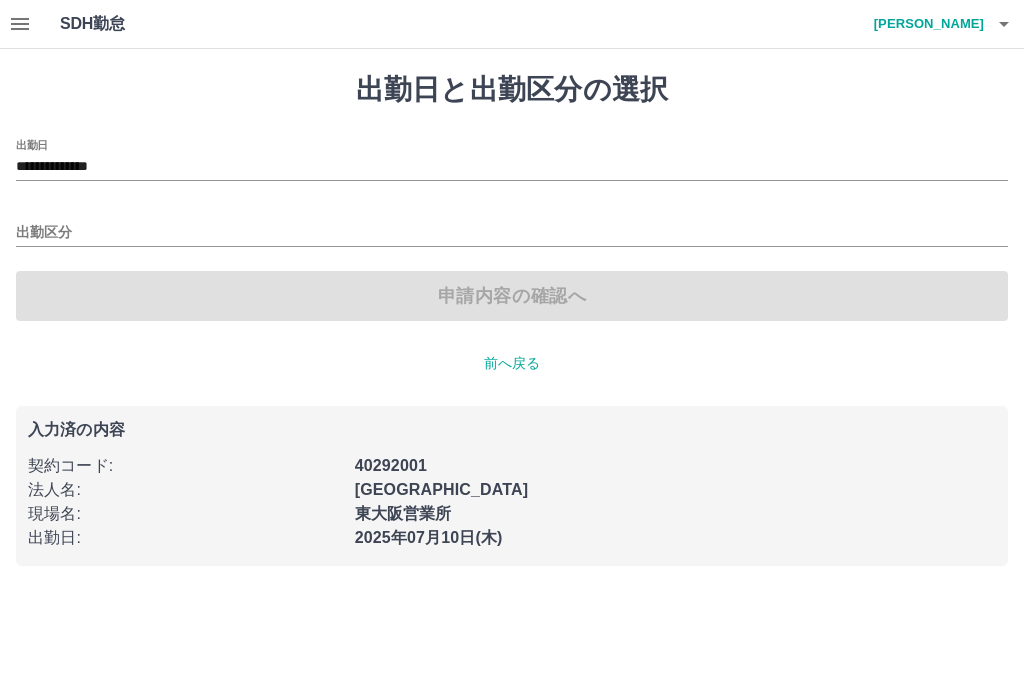 click on "出勤区分" at bounding box center (512, 233) 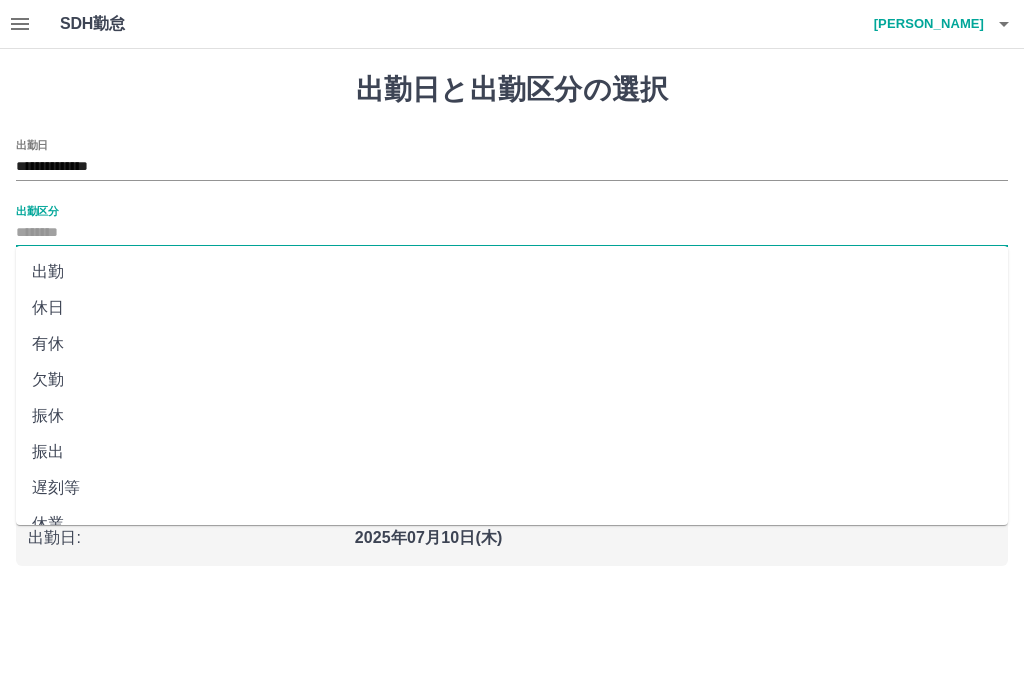 click on "出勤" at bounding box center (512, 272) 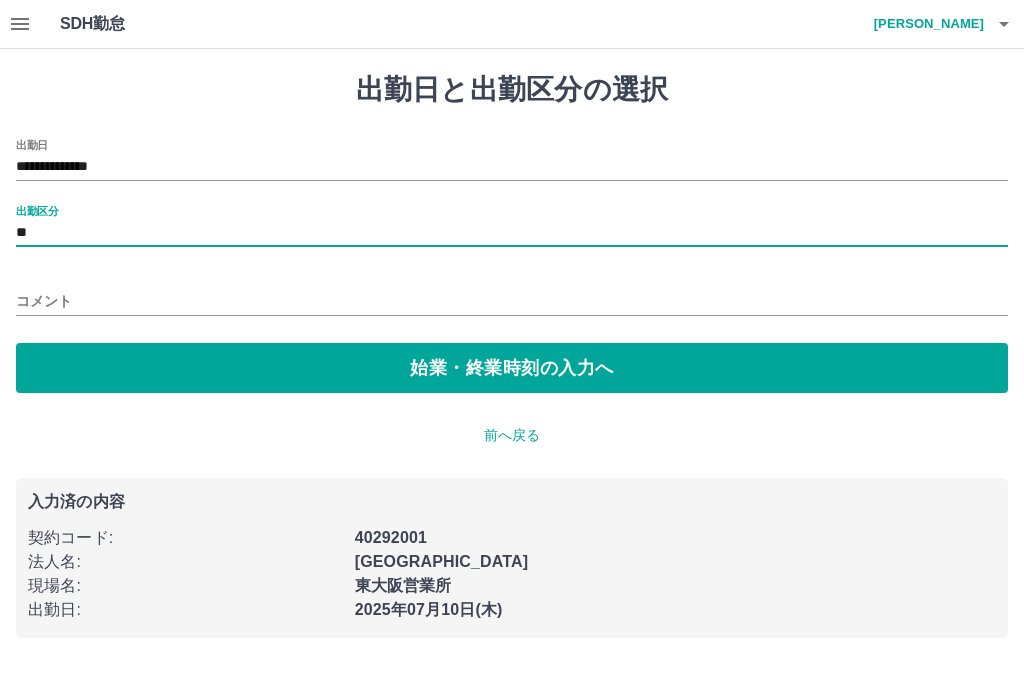 click on "始業・終業時刻の入力へ" at bounding box center (512, 368) 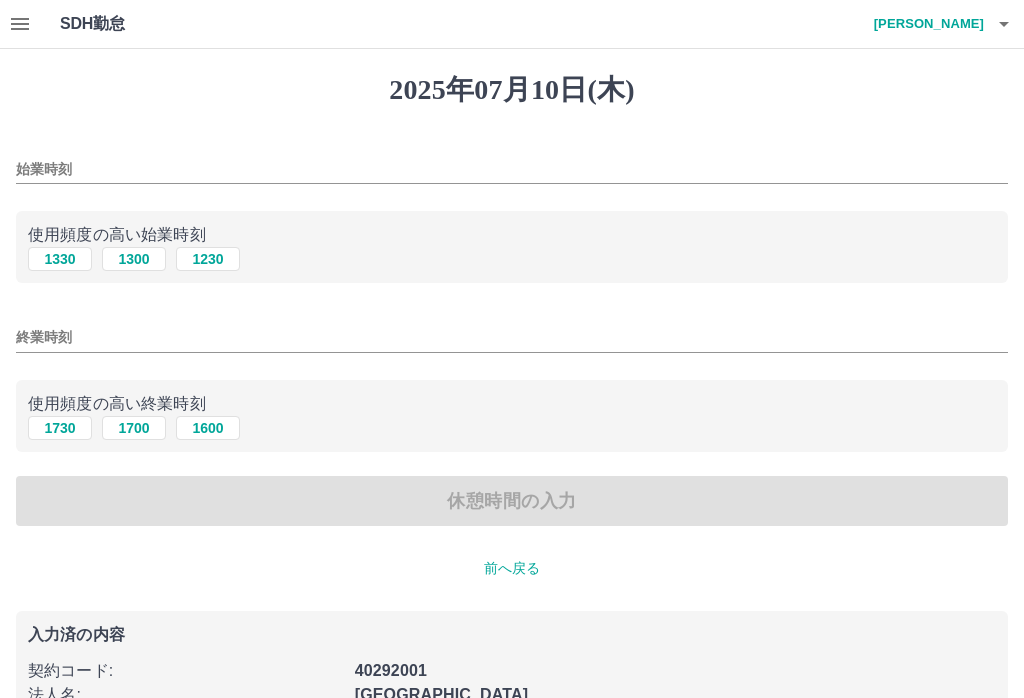 click on "1330" at bounding box center [60, 259] 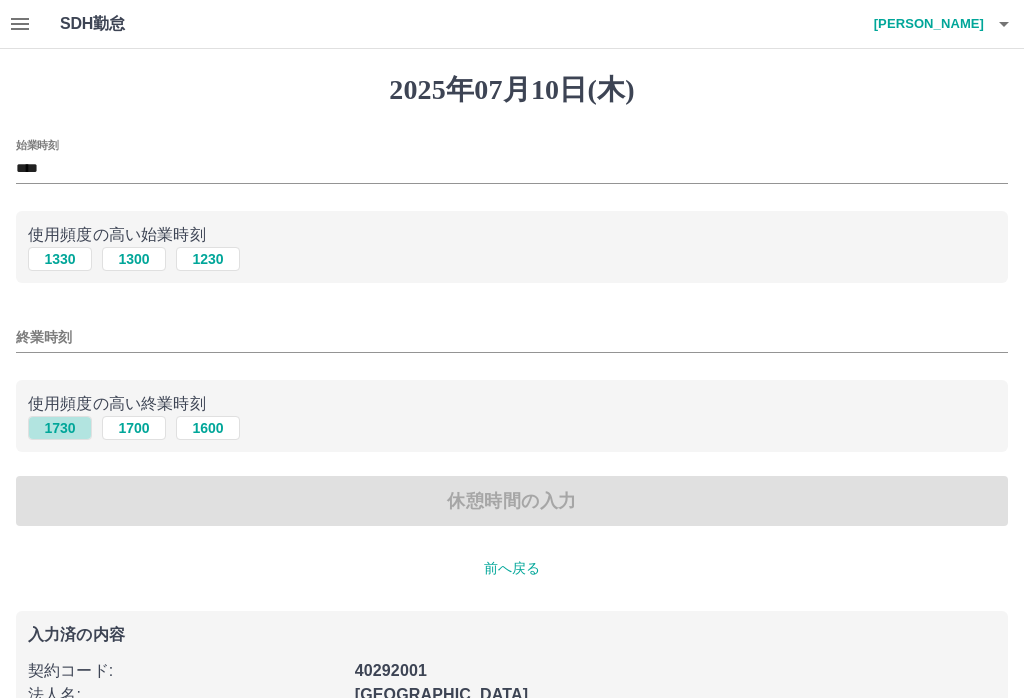 click on "1730" at bounding box center (60, 428) 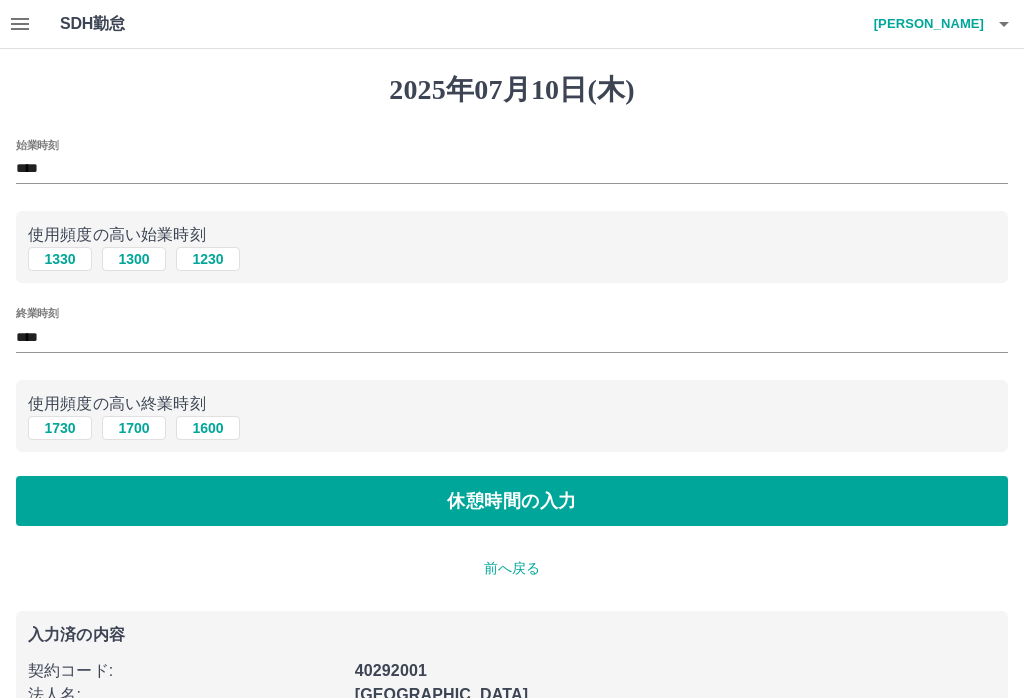 click on "****" at bounding box center [512, 337] 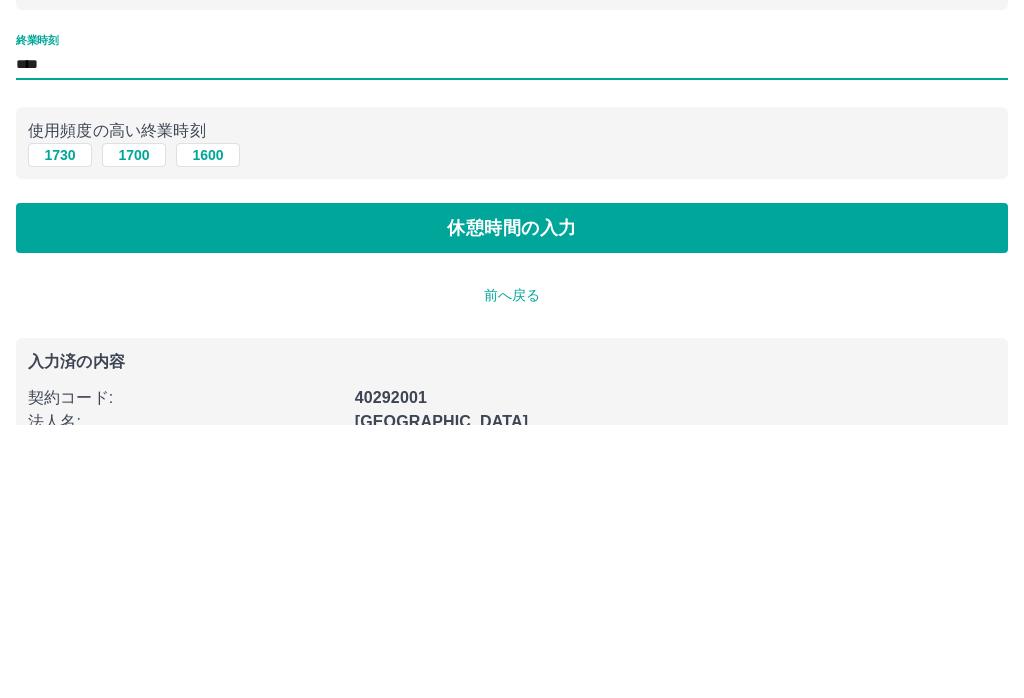 type on "****" 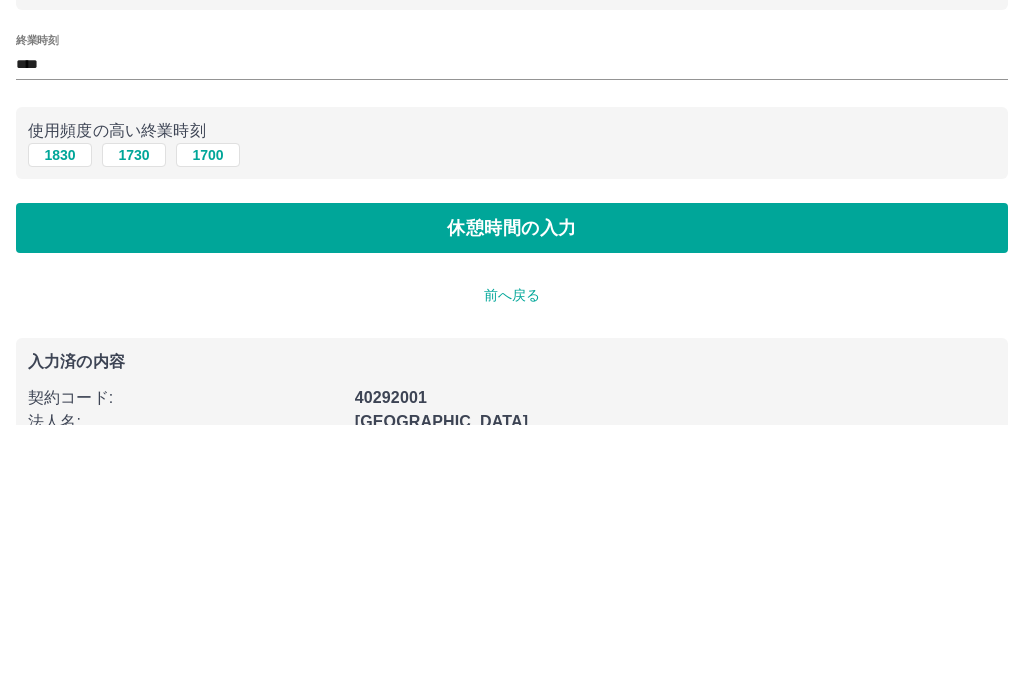 scroll, scrollTop: 121, scrollLeft: 0, axis: vertical 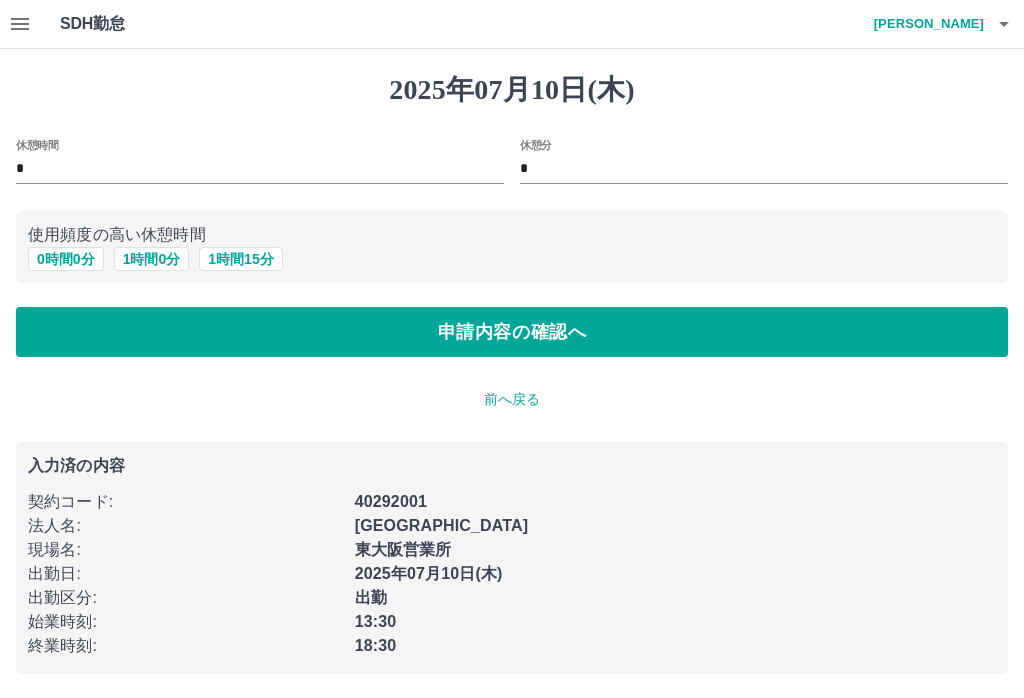click on "申請内容の確認へ" at bounding box center [512, 332] 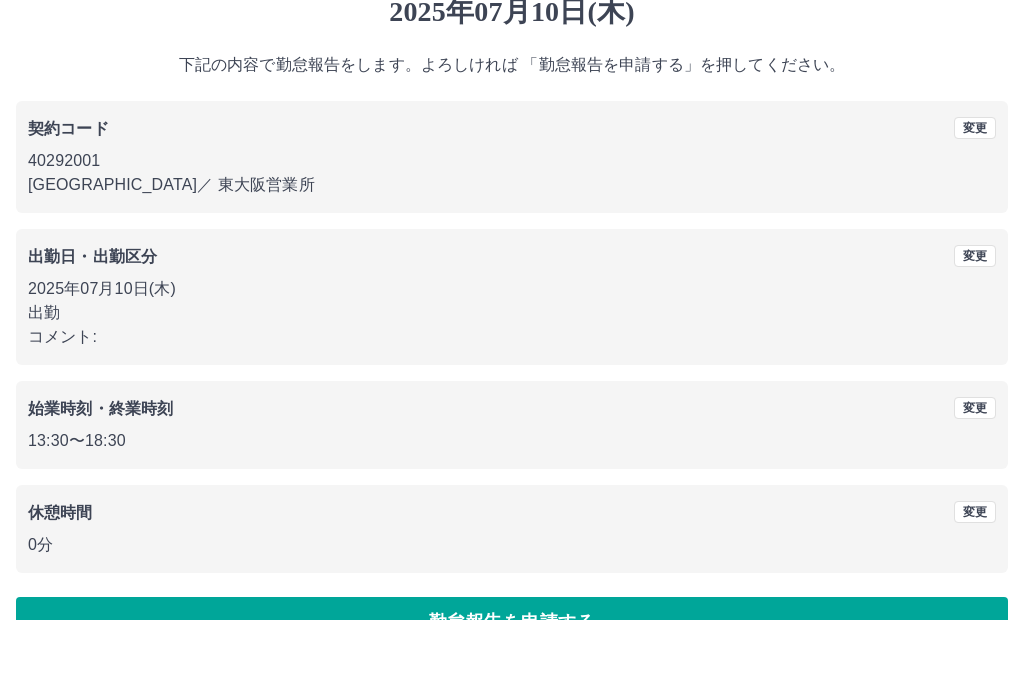 scroll, scrollTop: 19, scrollLeft: 0, axis: vertical 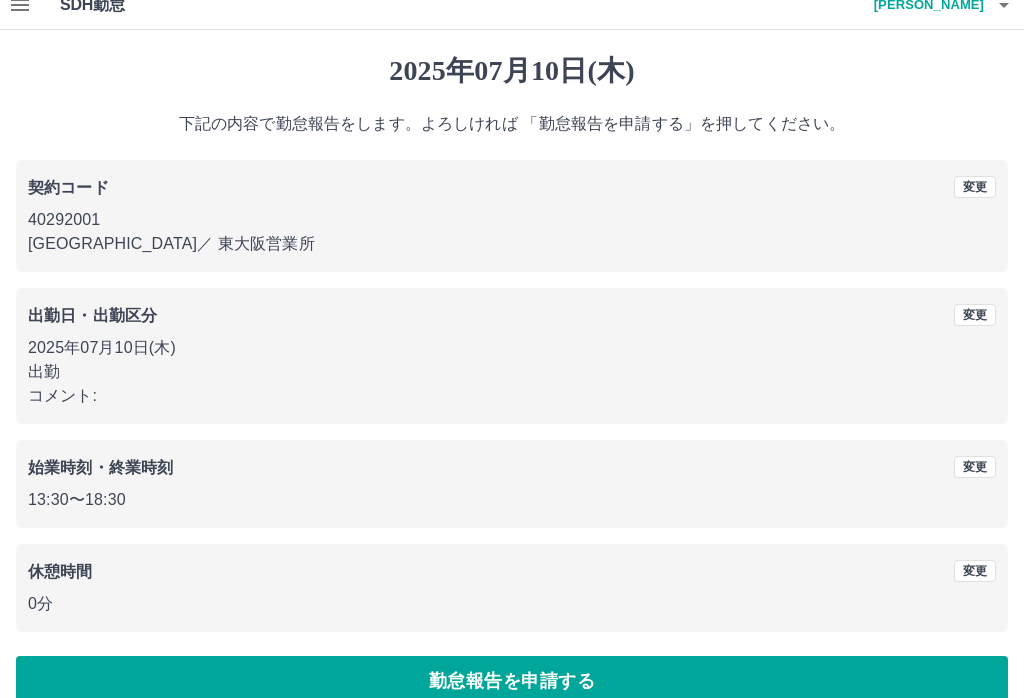 click on "勤怠報告を申請する" at bounding box center [512, 681] 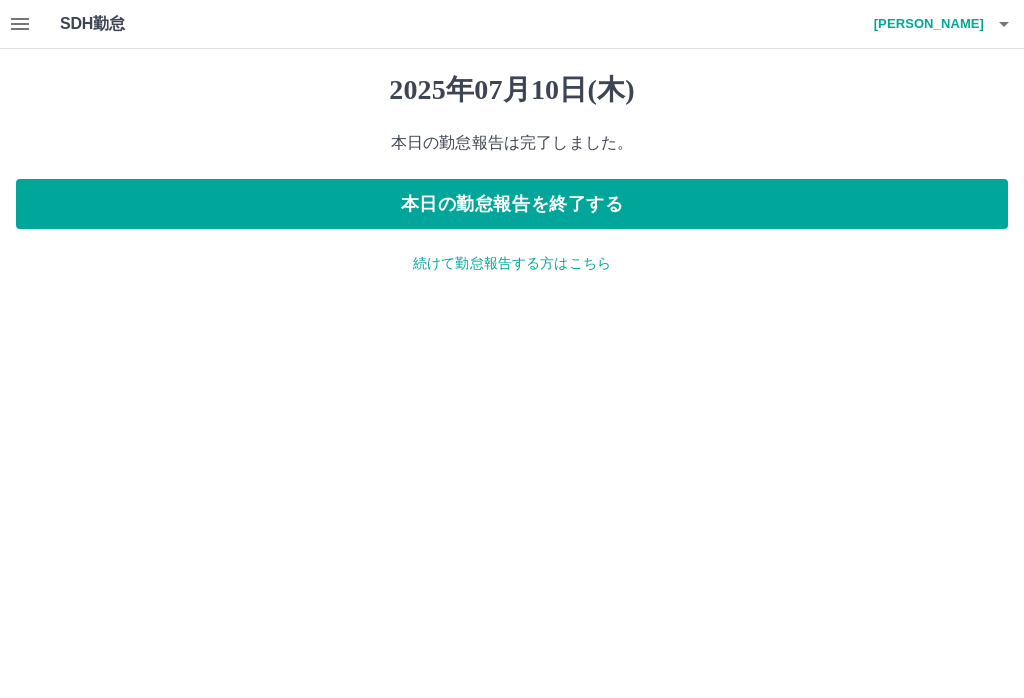 click at bounding box center (1004, 24) 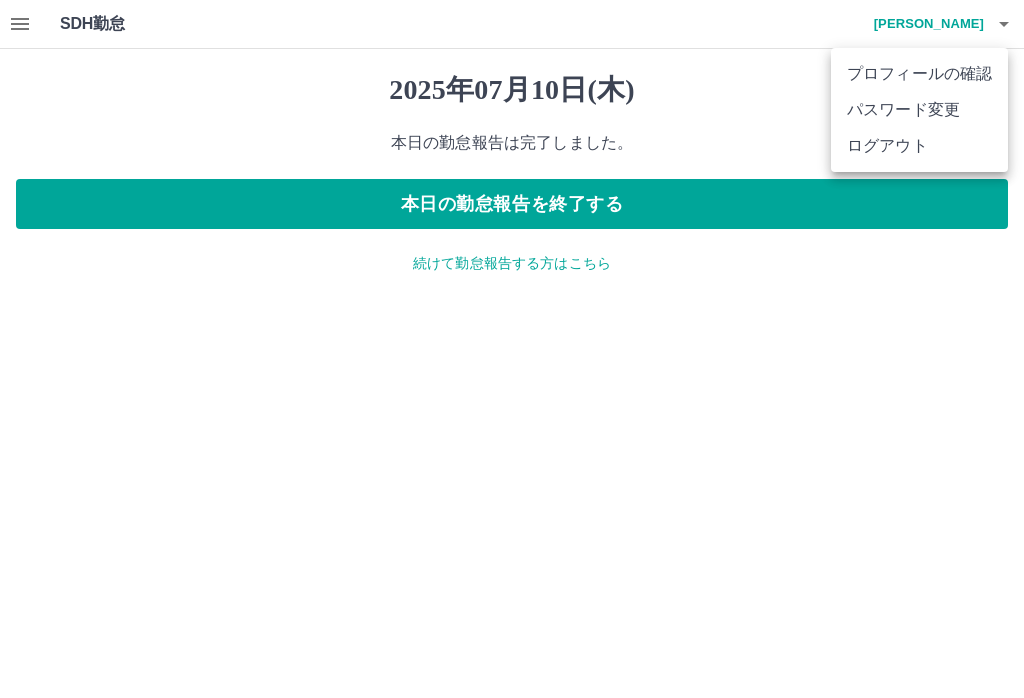 click on "ログアウト" at bounding box center (919, 146) 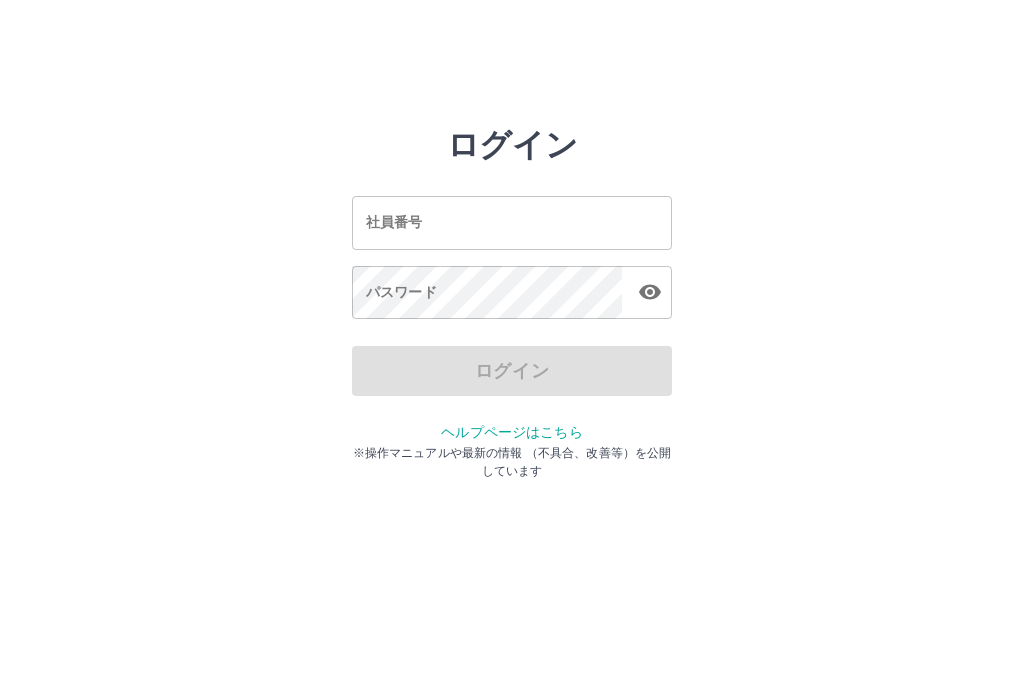 scroll, scrollTop: 0, scrollLeft: 0, axis: both 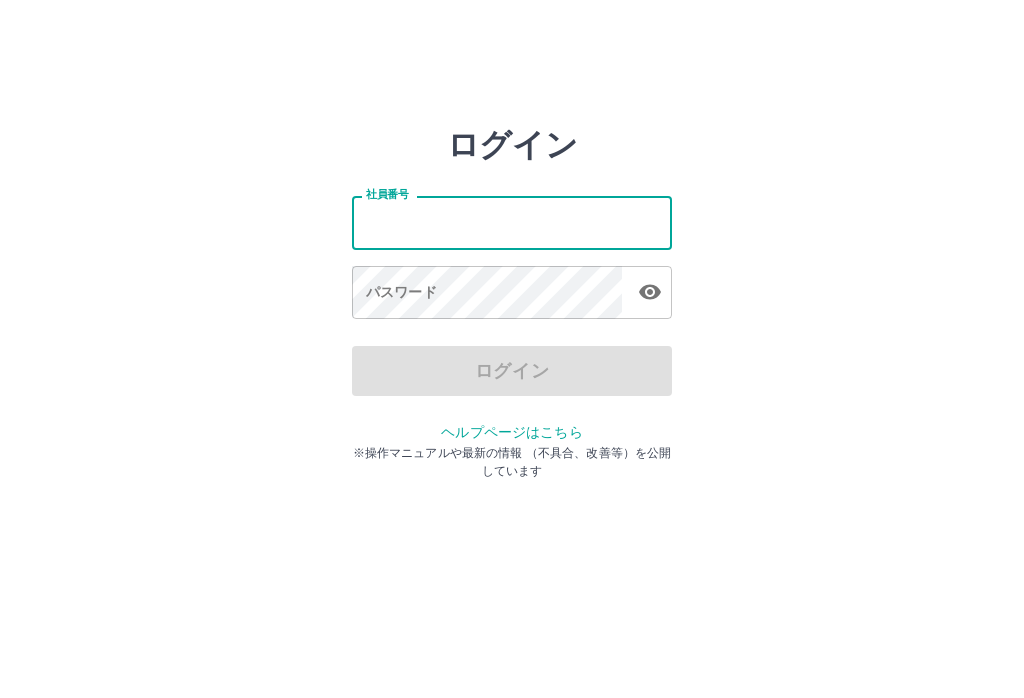 type on "*******" 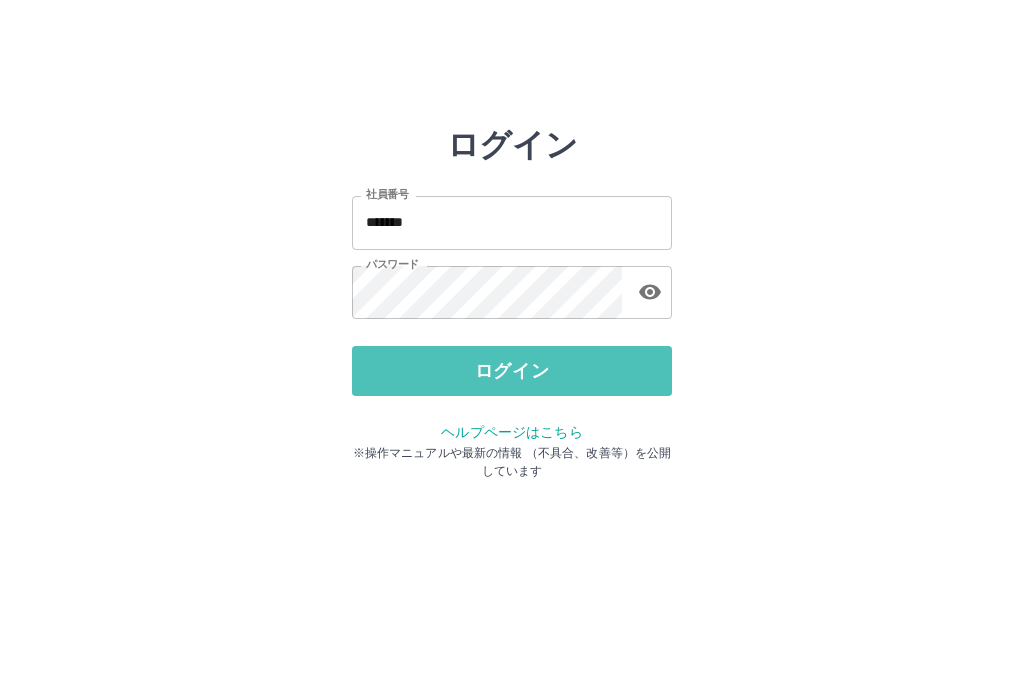 click on "ログイン" at bounding box center [512, 371] 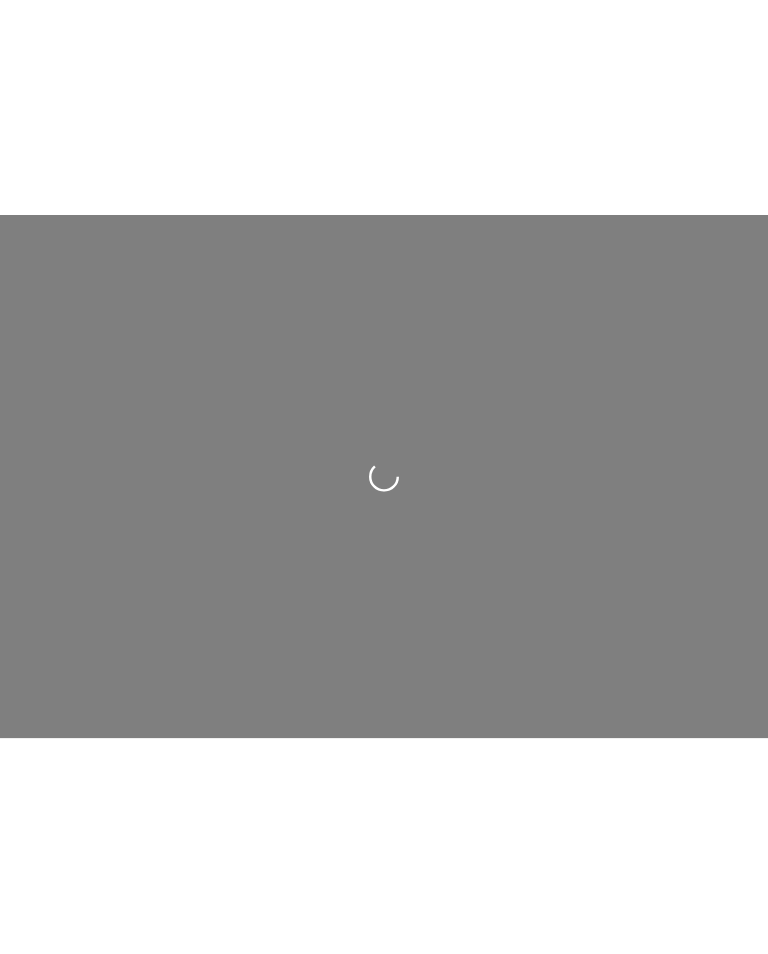 scroll, scrollTop: 0, scrollLeft: 0, axis: both 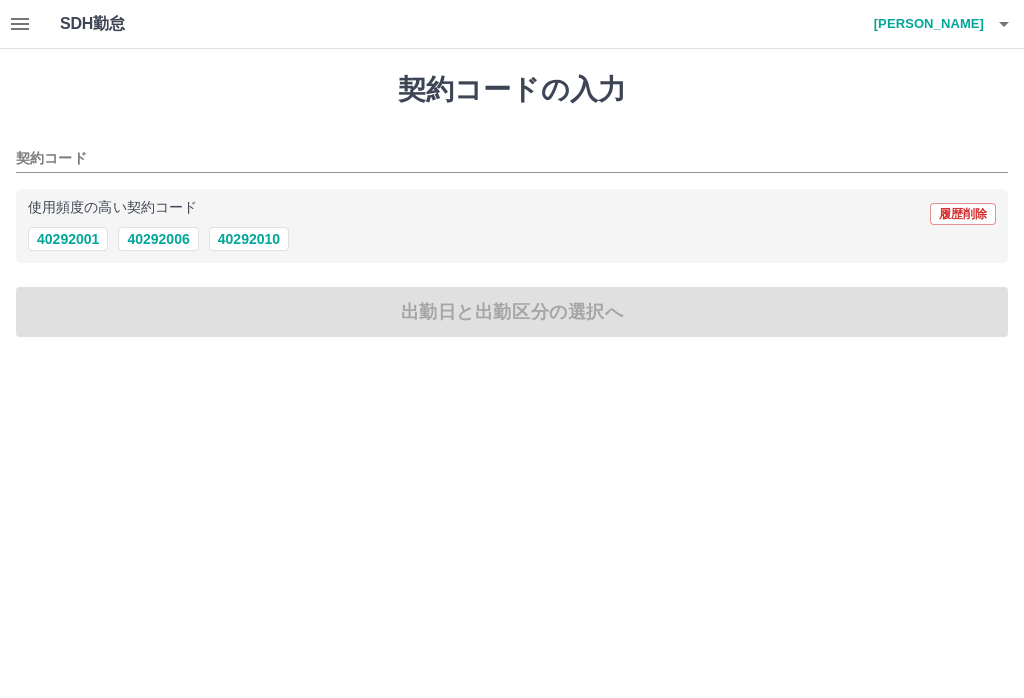 click on "40292006" at bounding box center [158, 239] 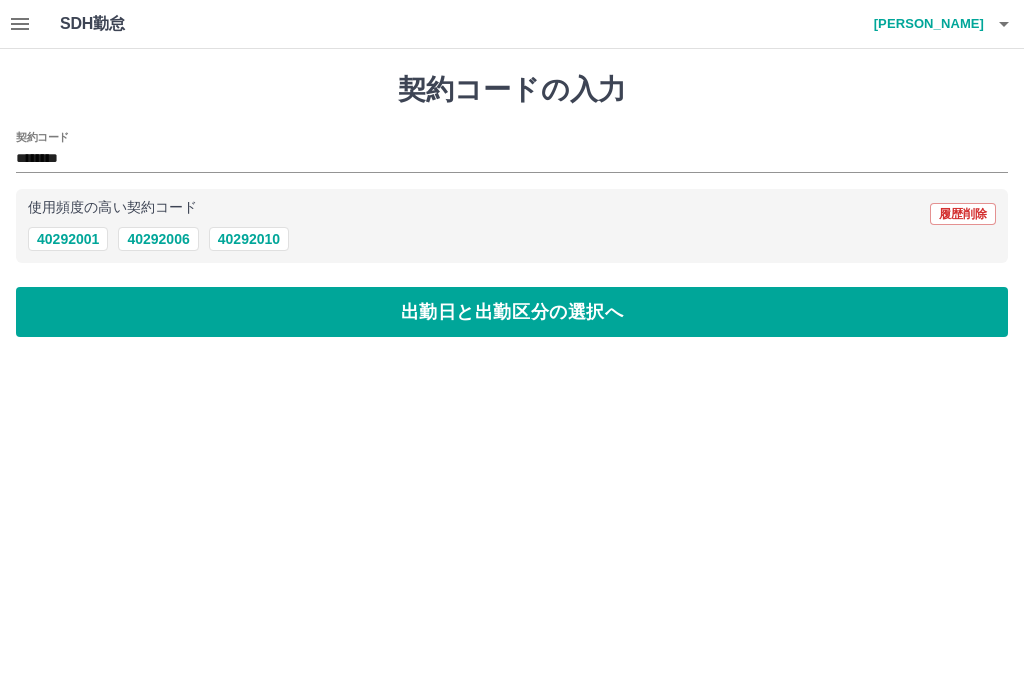 click on "出勤日と出勤区分の選択へ" at bounding box center (512, 312) 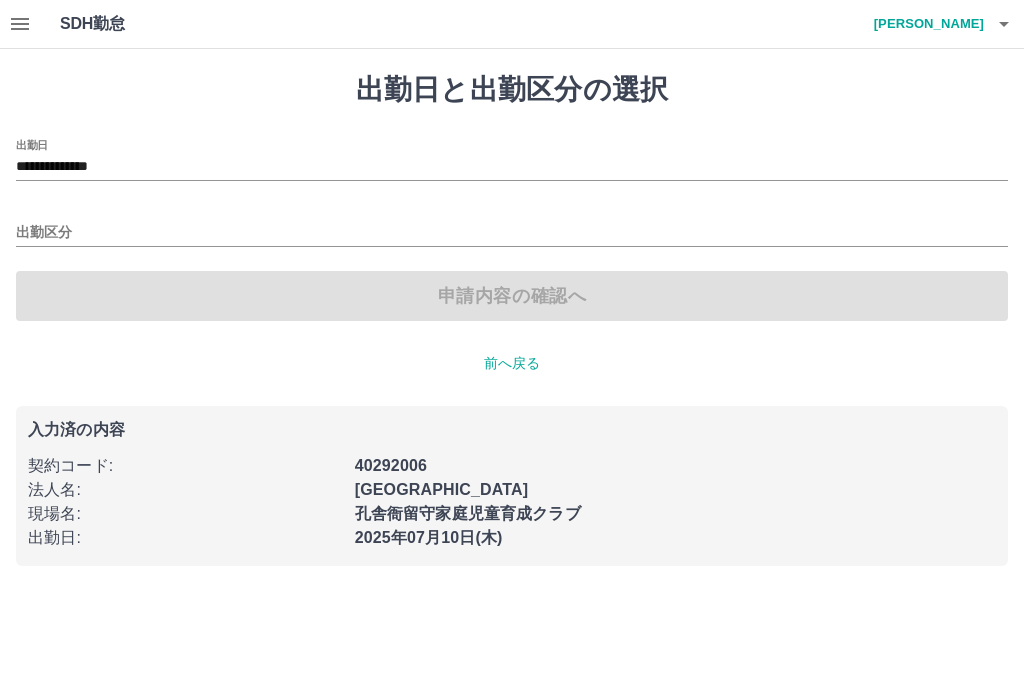 click on "出勤区分" at bounding box center [512, 233] 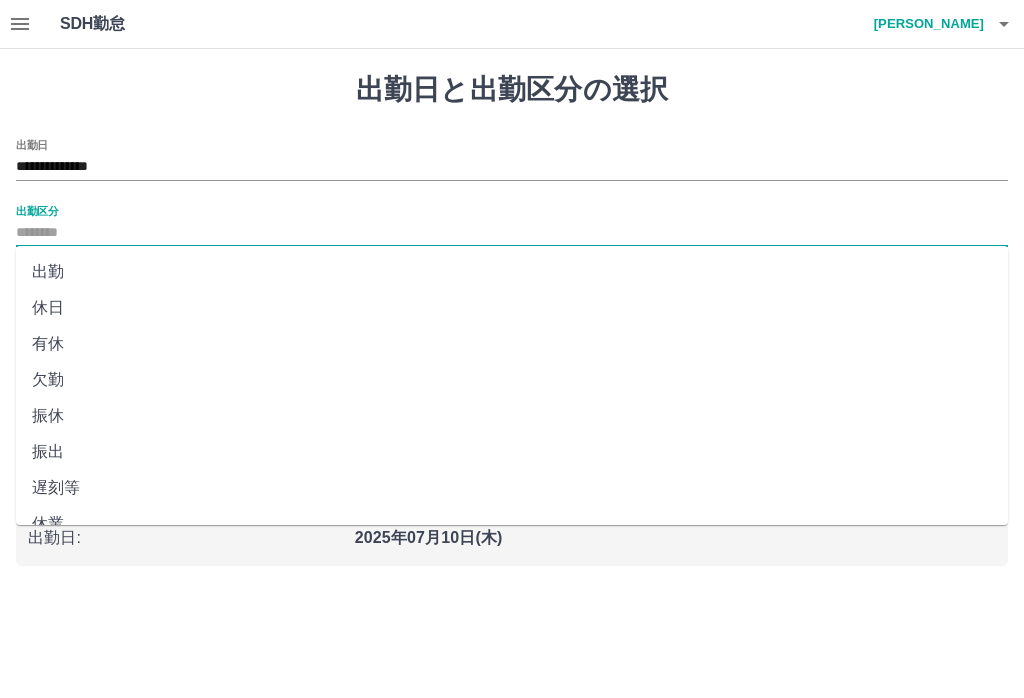 click on "有休" at bounding box center [512, 344] 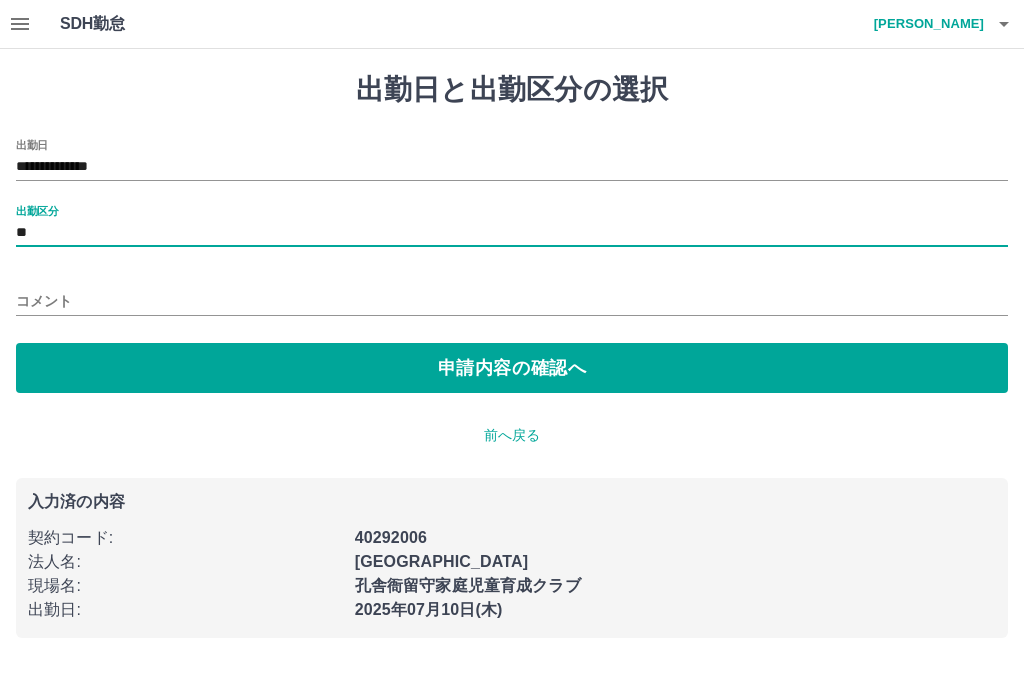 click on "申請内容の確認へ" at bounding box center [512, 368] 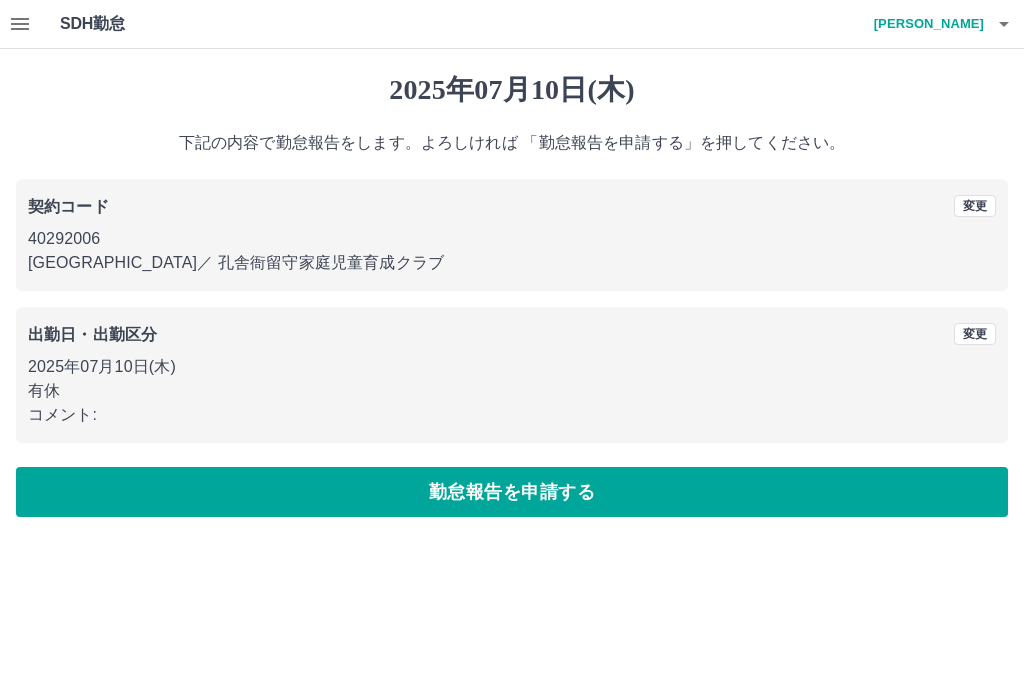 click on "勤怠報告を申請する" at bounding box center (512, 492) 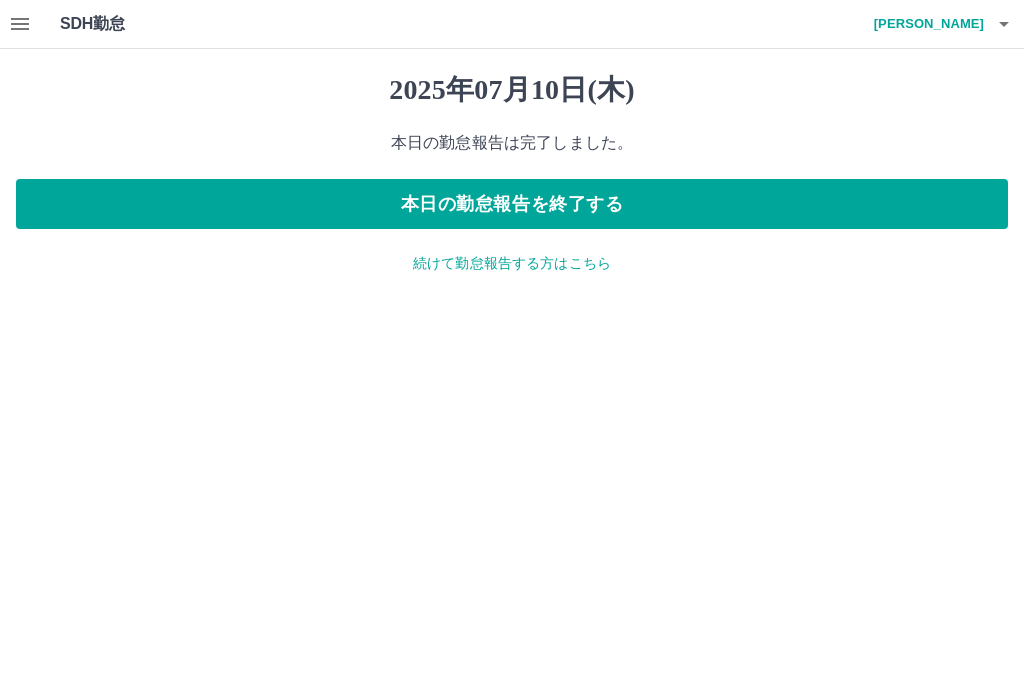 click on "続けて勤怠報告する方はこちら" at bounding box center [512, 263] 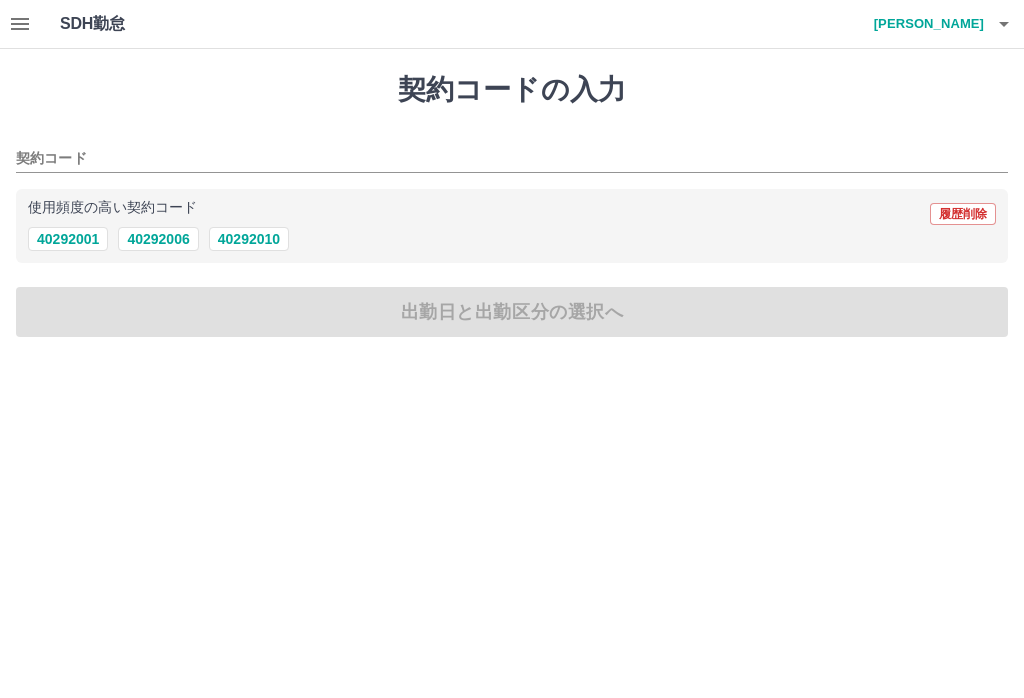 click on "使用頻度の高い契約コード 履歴削除" at bounding box center (512, 214) 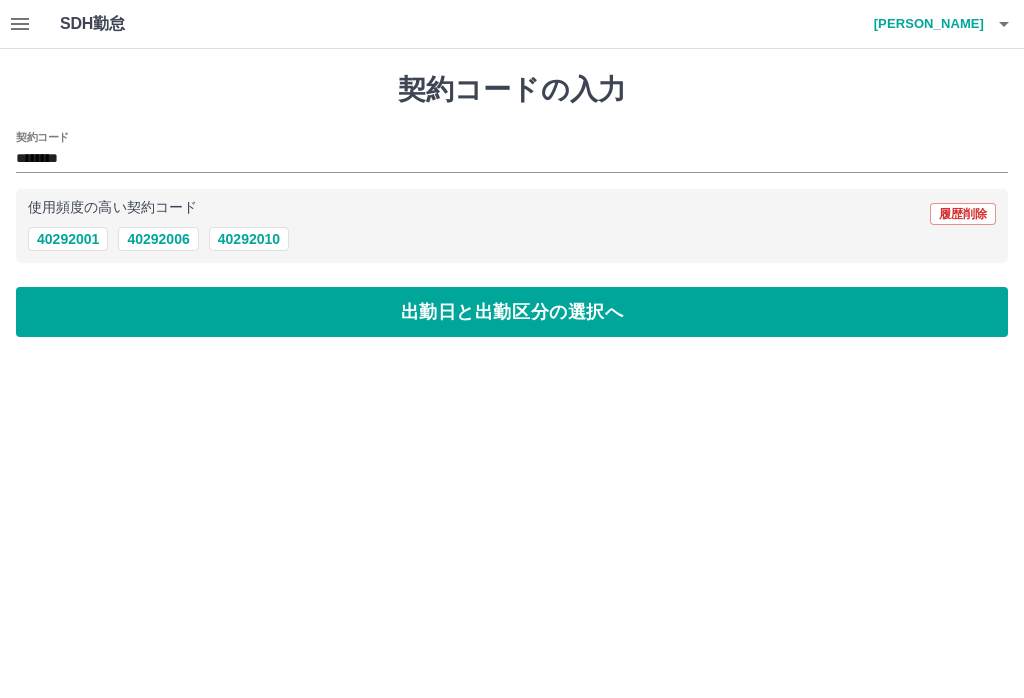 click on "出勤日と出勤区分の選択へ" at bounding box center (512, 312) 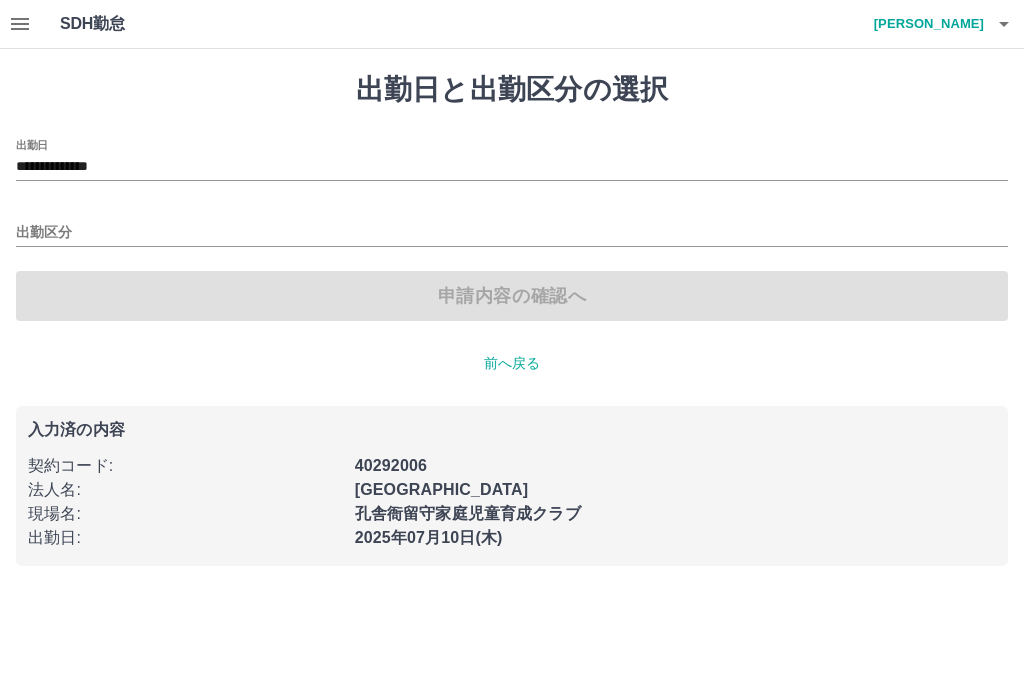 click on "**********" at bounding box center (512, 167) 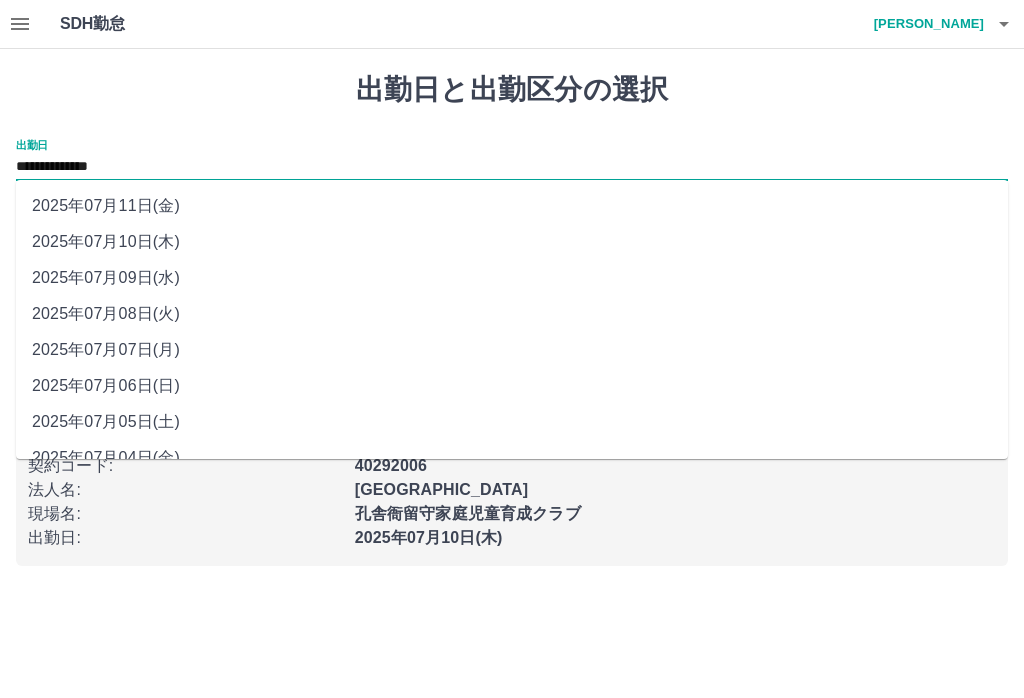 click on "2025年07月09日(水)" at bounding box center [512, 278] 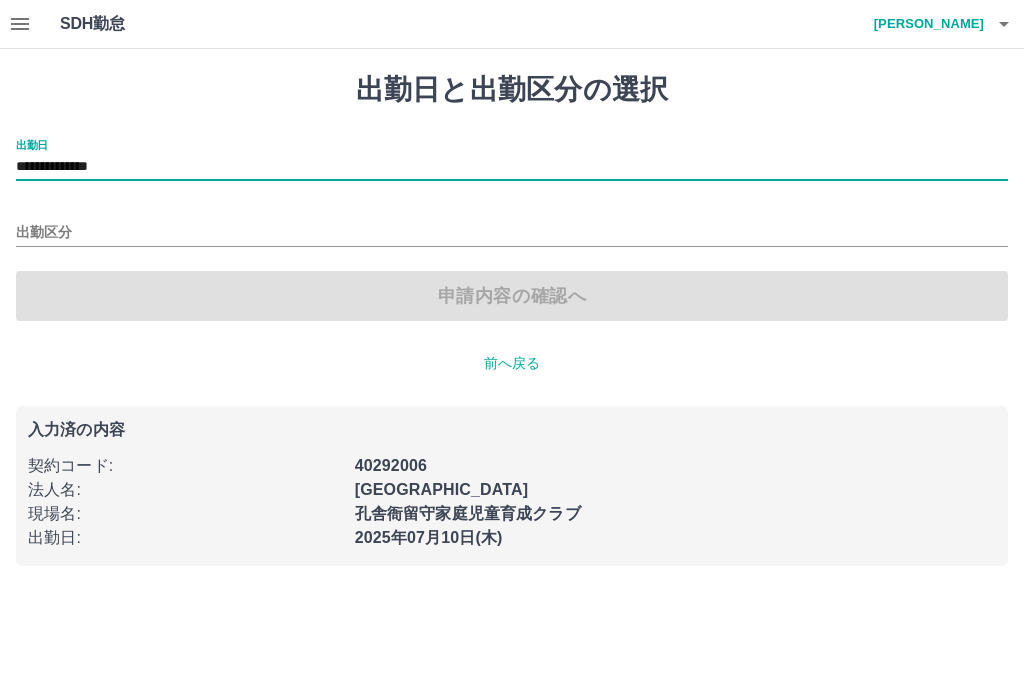 click on "出勤区分" at bounding box center [512, 233] 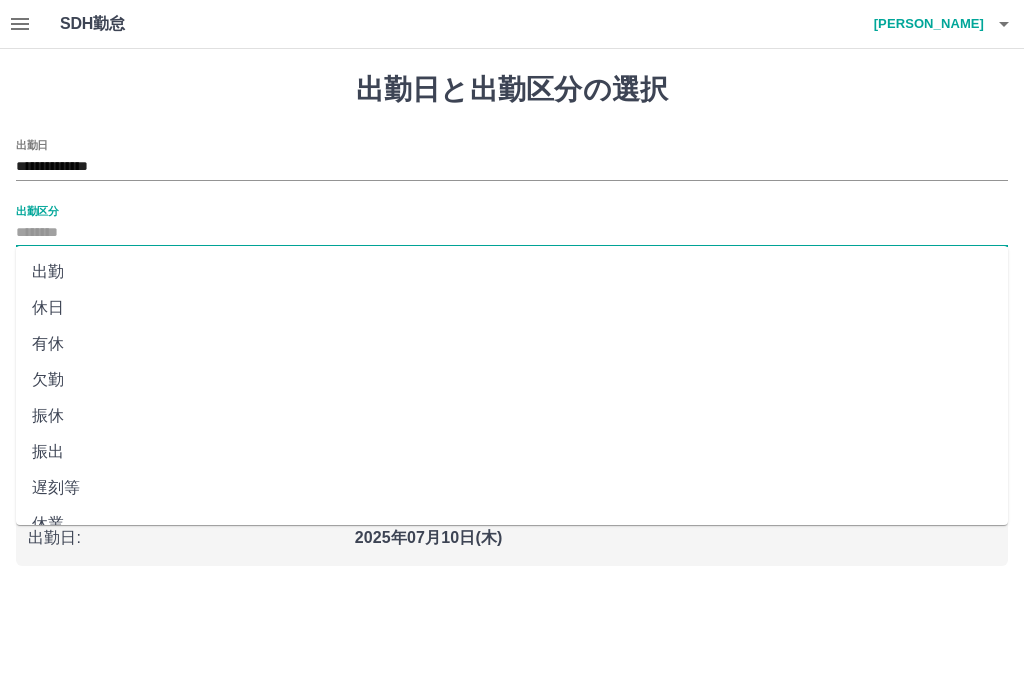 click on "有休" at bounding box center [512, 344] 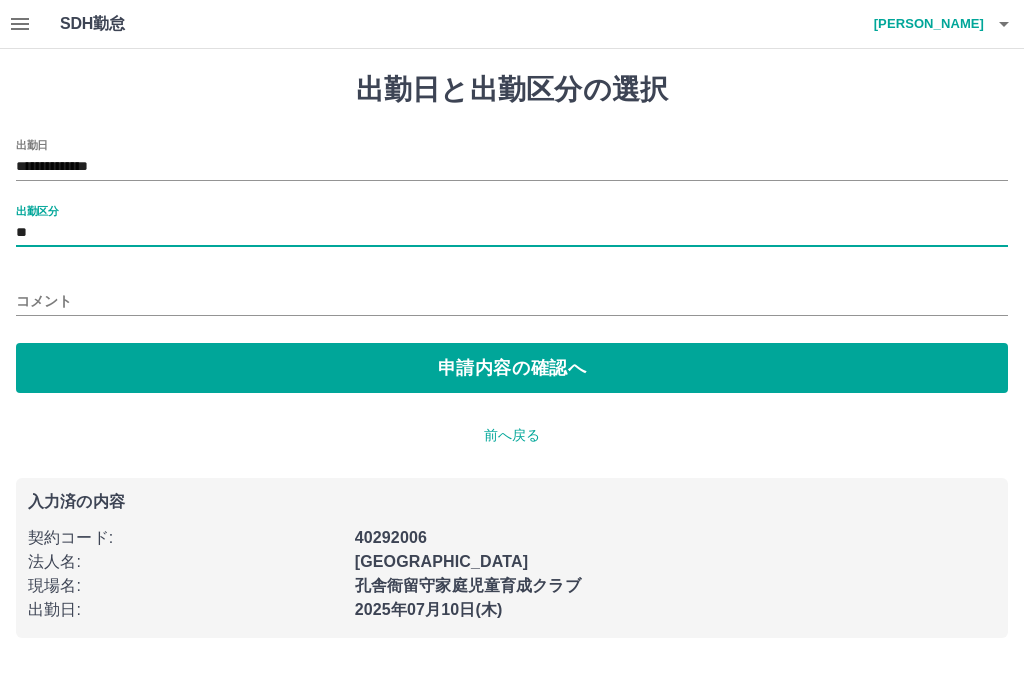 click on "申請内容の確認へ" at bounding box center [512, 368] 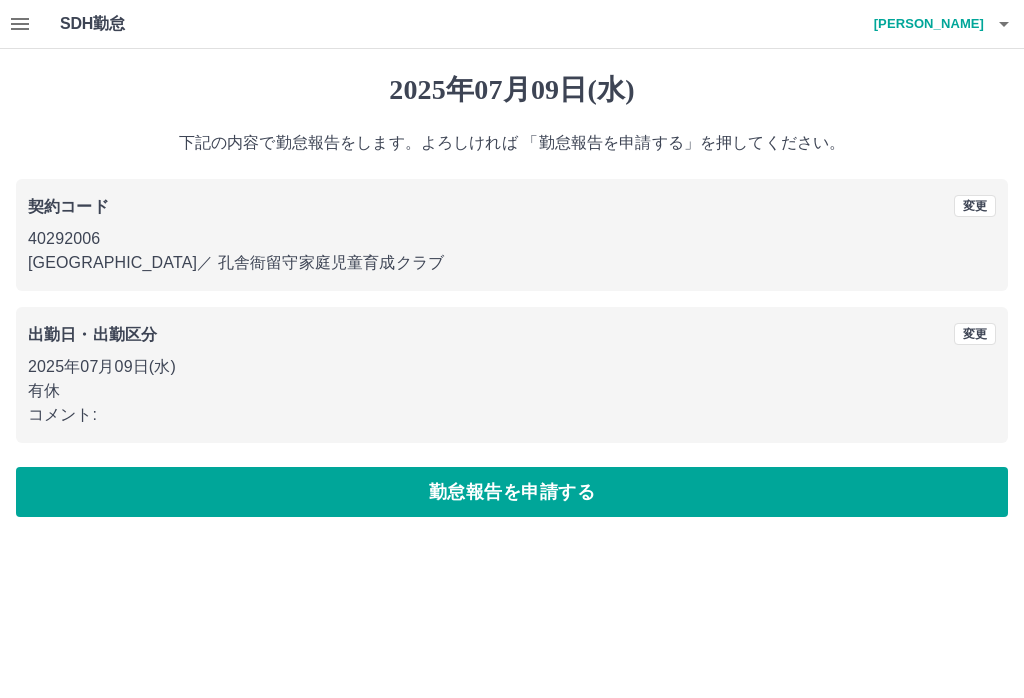 click on "変更" at bounding box center [975, 334] 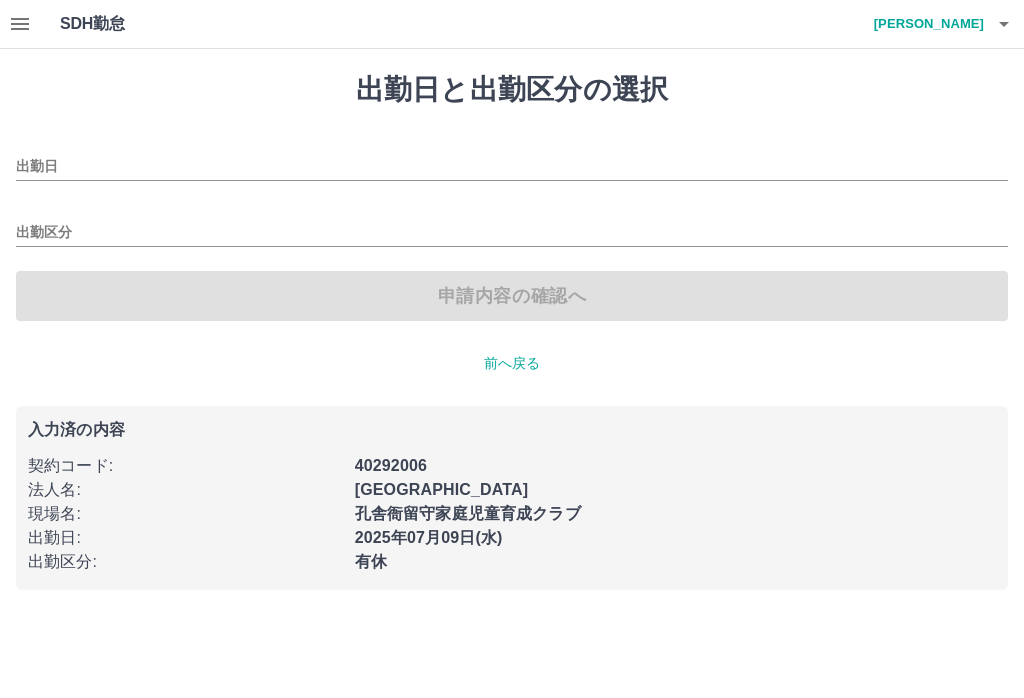 type on "**********" 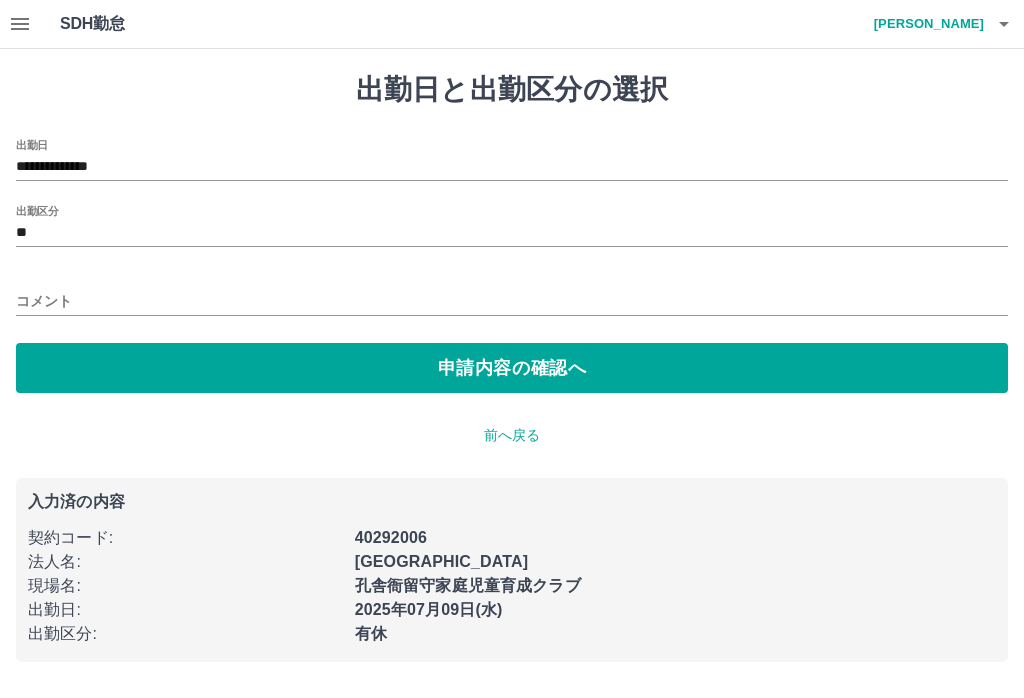 click on "コメント" at bounding box center (512, 301) 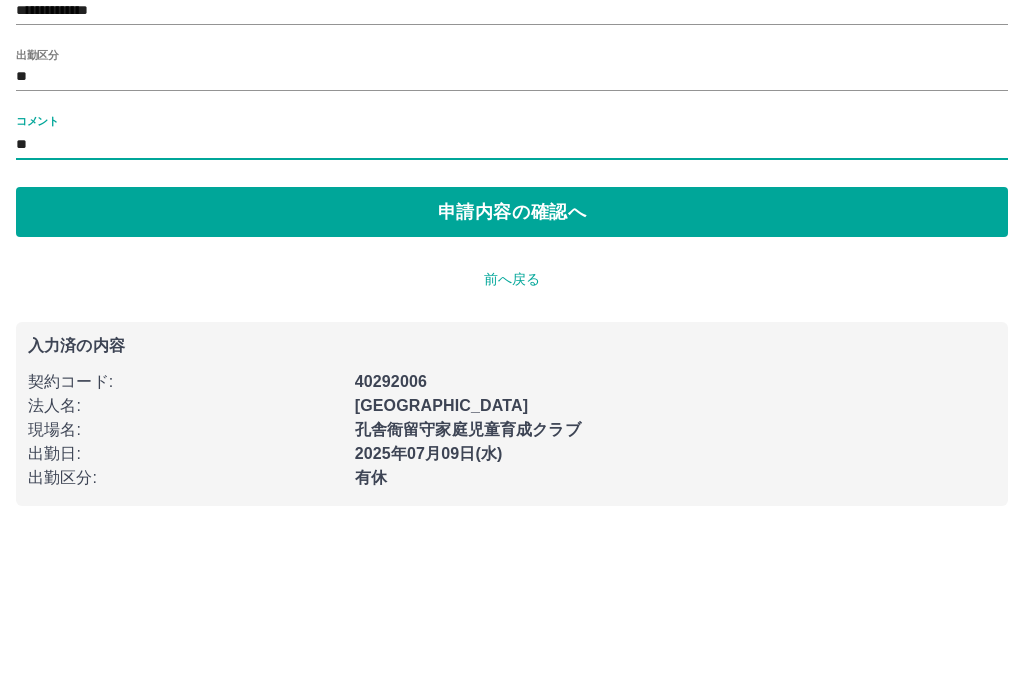 type on "*" 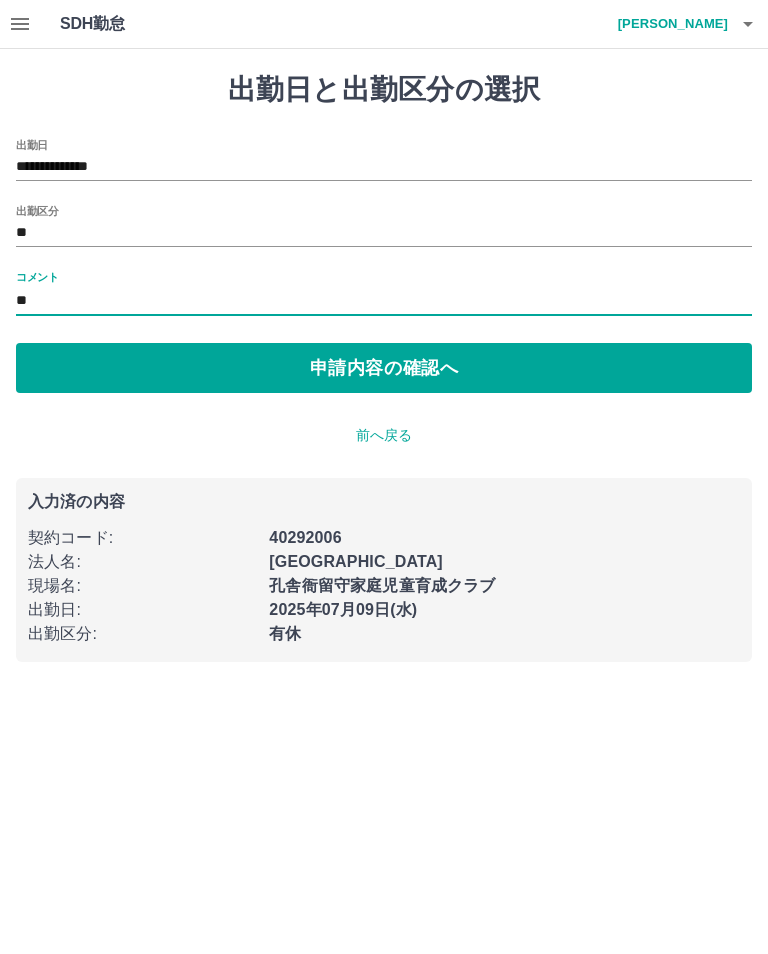 type on "*" 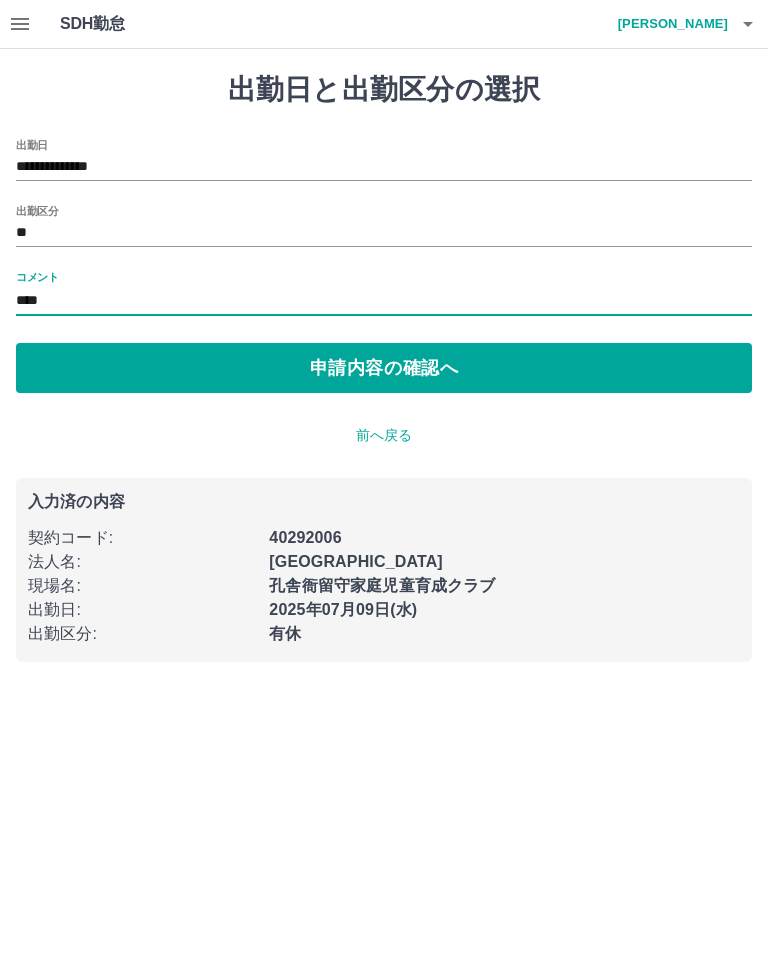 type on "****" 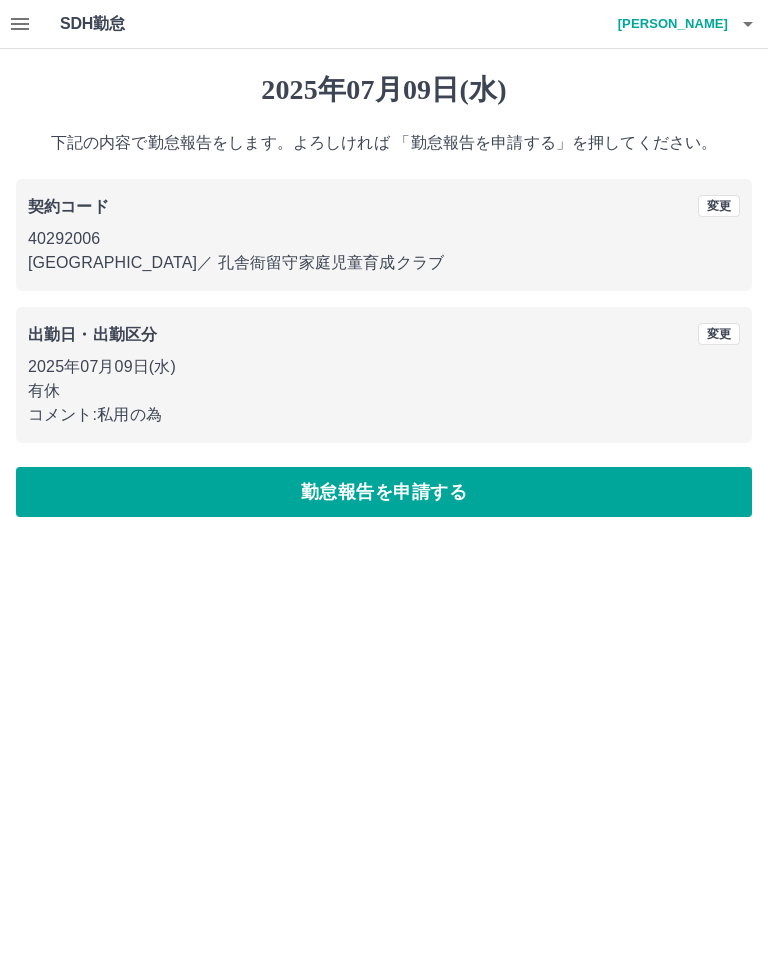 click on "勤怠報告を申請する" at bounding box center (384, 492) 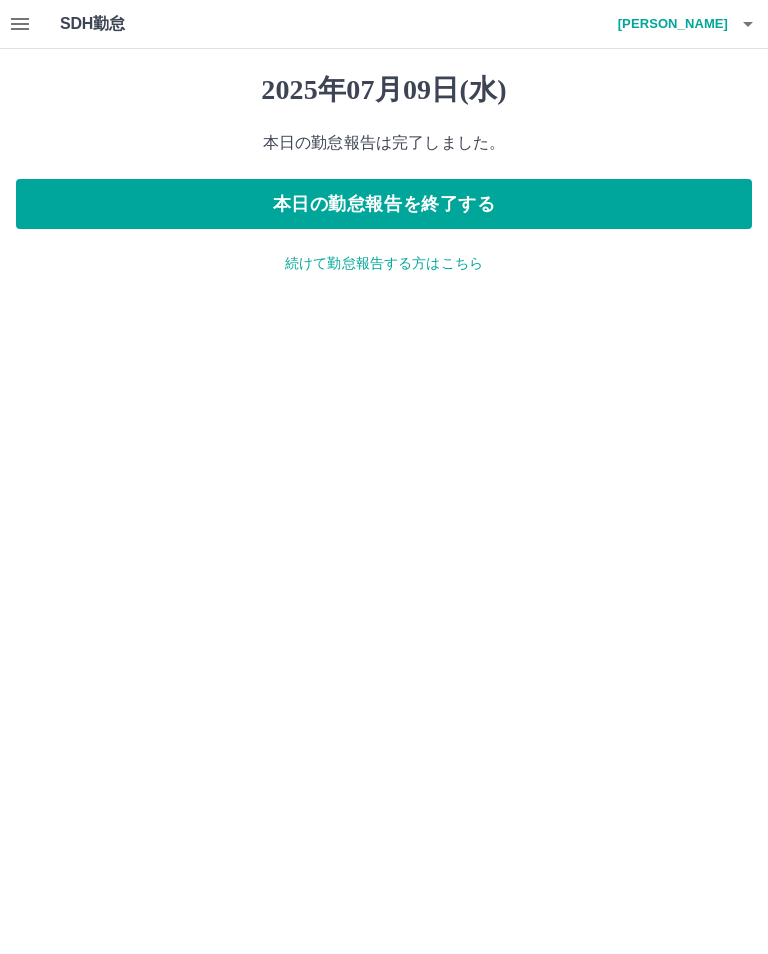click on "本日の勤怠報告を終了する" at bounding box center [384, 204] 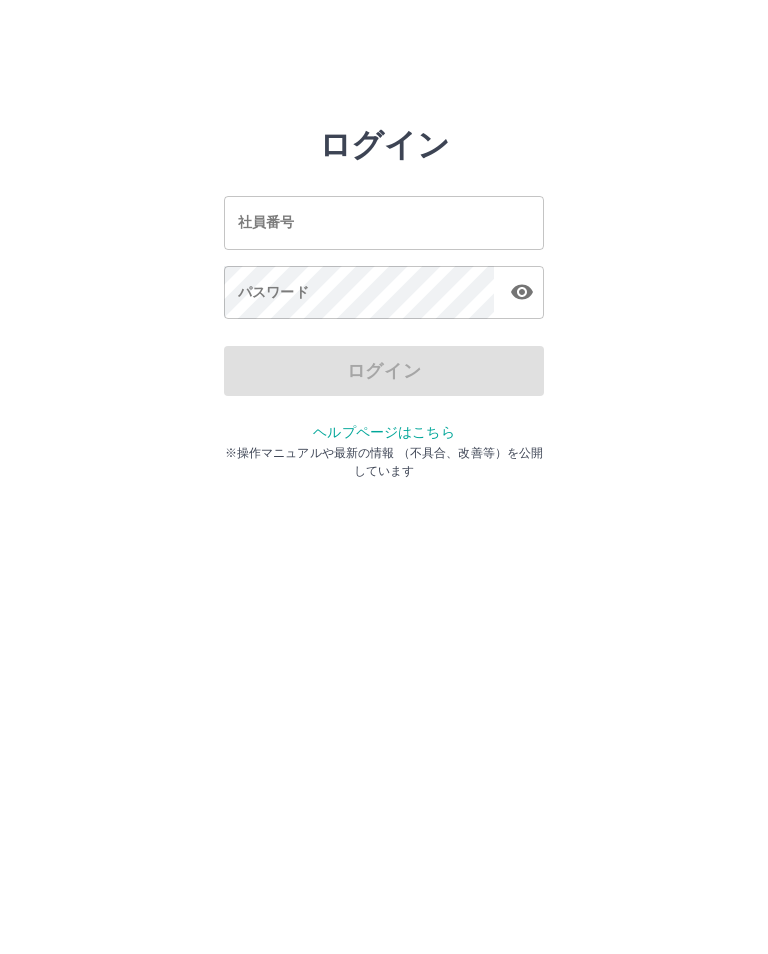 scroll, scrollTop: 0, scrollLeft: 0, axis: both 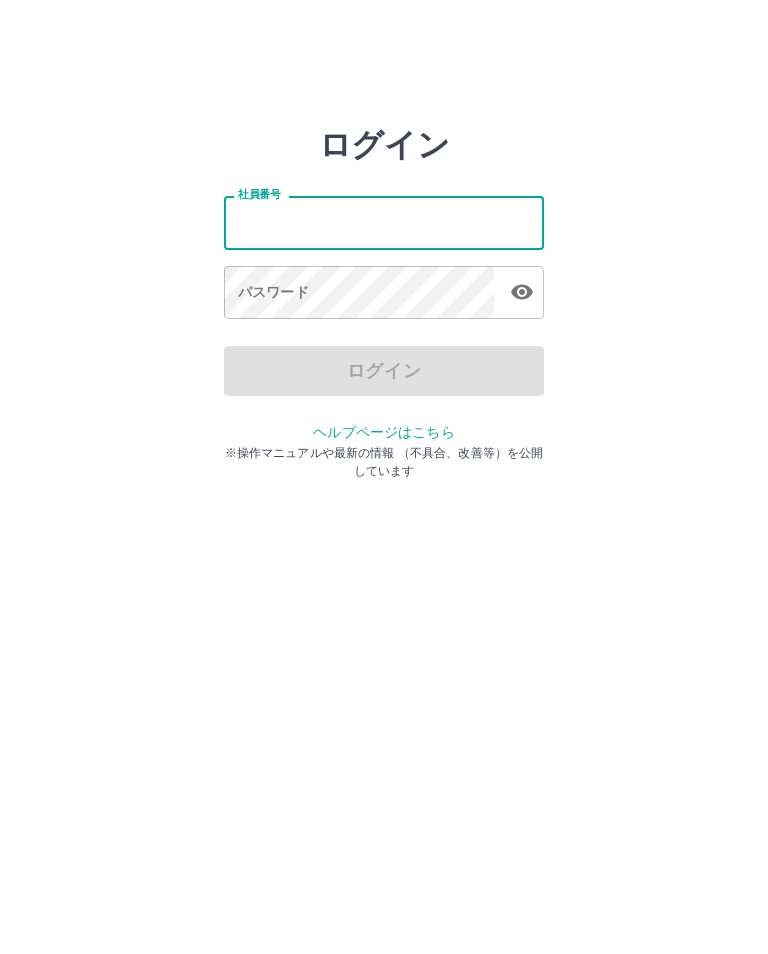 type on "*******" 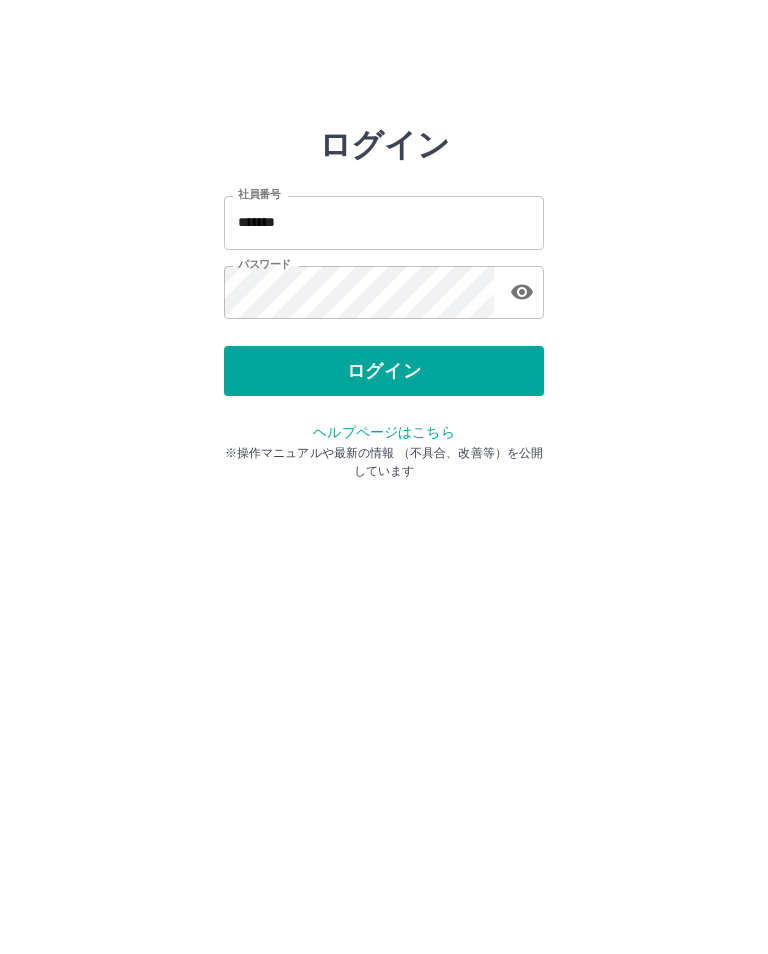 click on "ログイン" at bounding box center (384, 371) 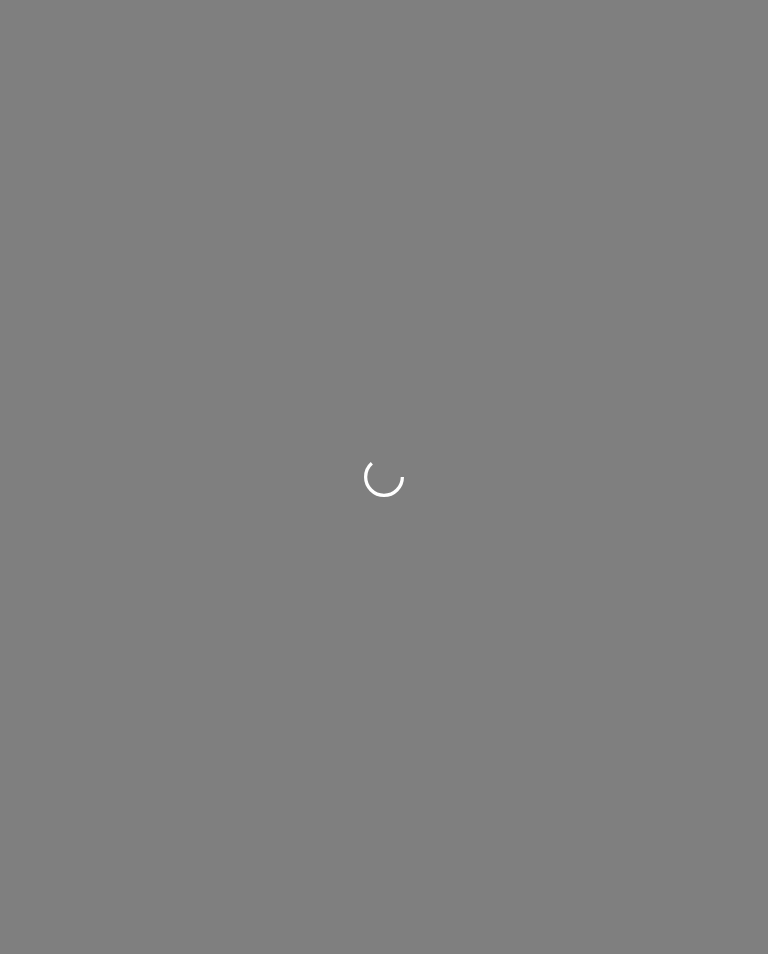 scroll, scrollTop: 0, scrollLeft: 0, axis: both 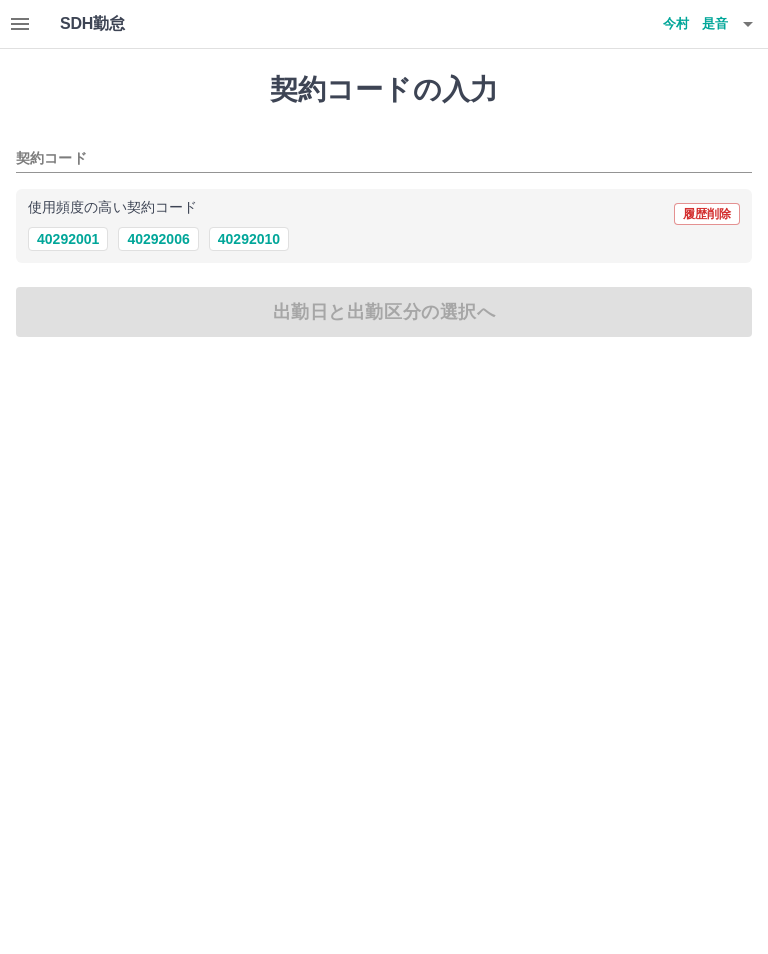 click on "40292006" at bounding box center [158, 239] 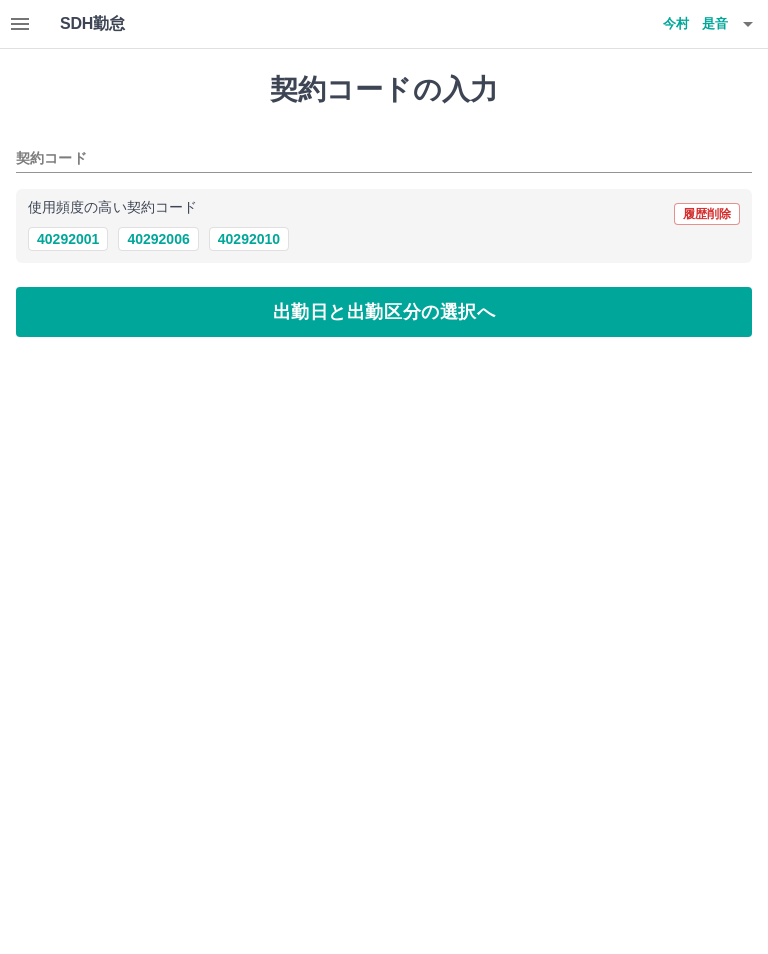 type on "********" 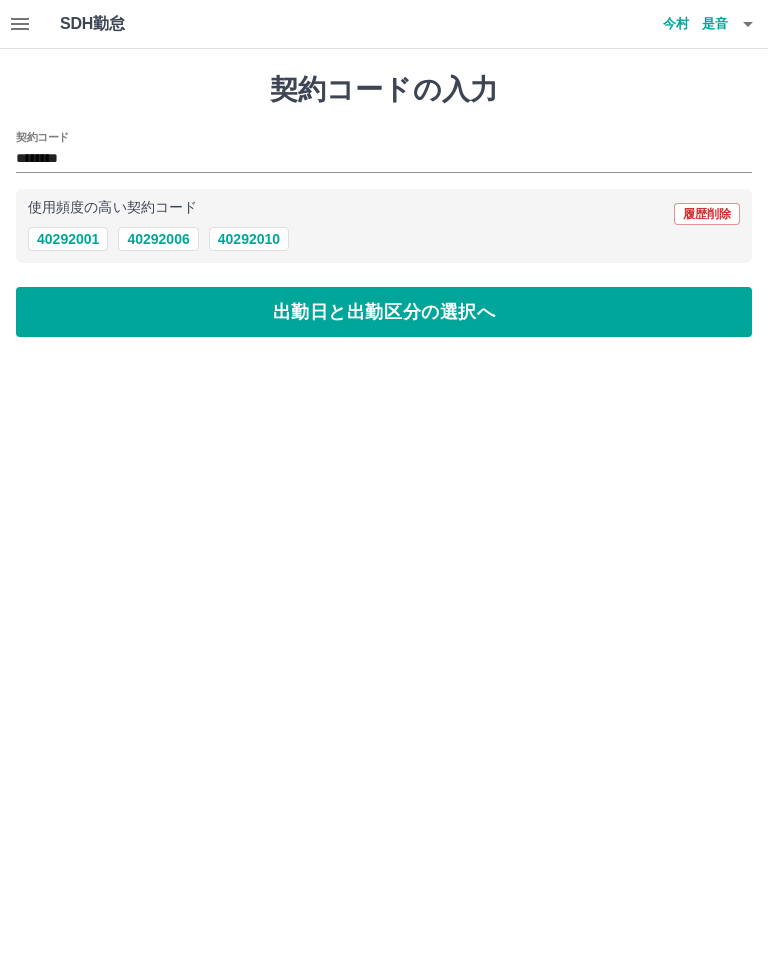click on "出勤日と出勤区分の選択へ" at bounding box center [384, 312] 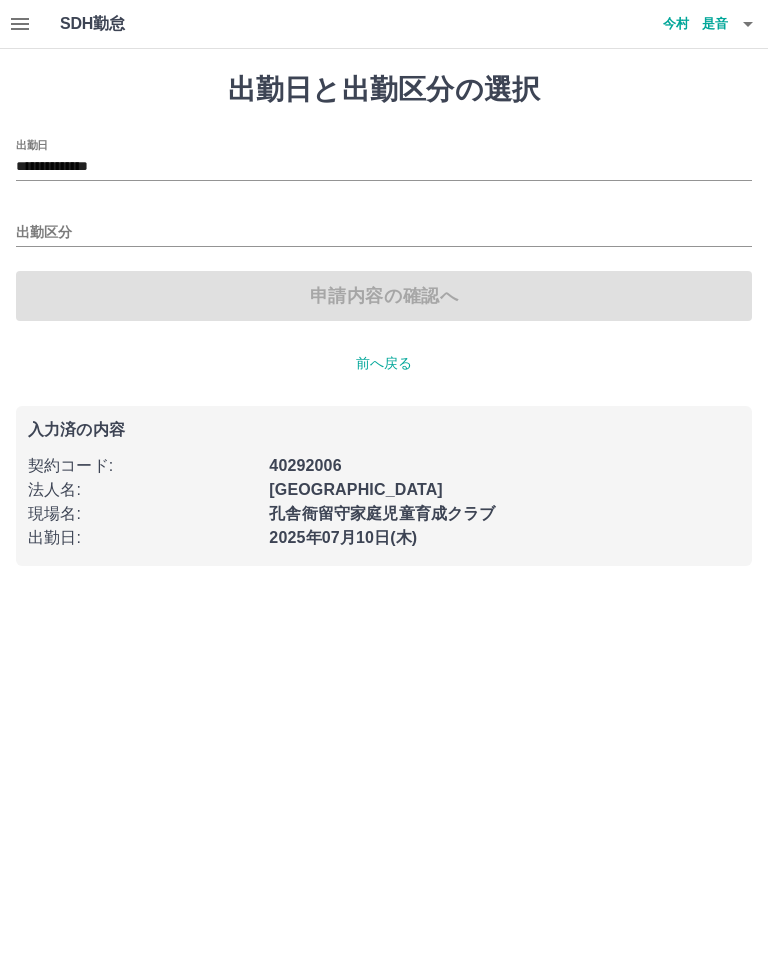 click on "出勤区分" at bounding box center (384, 233) 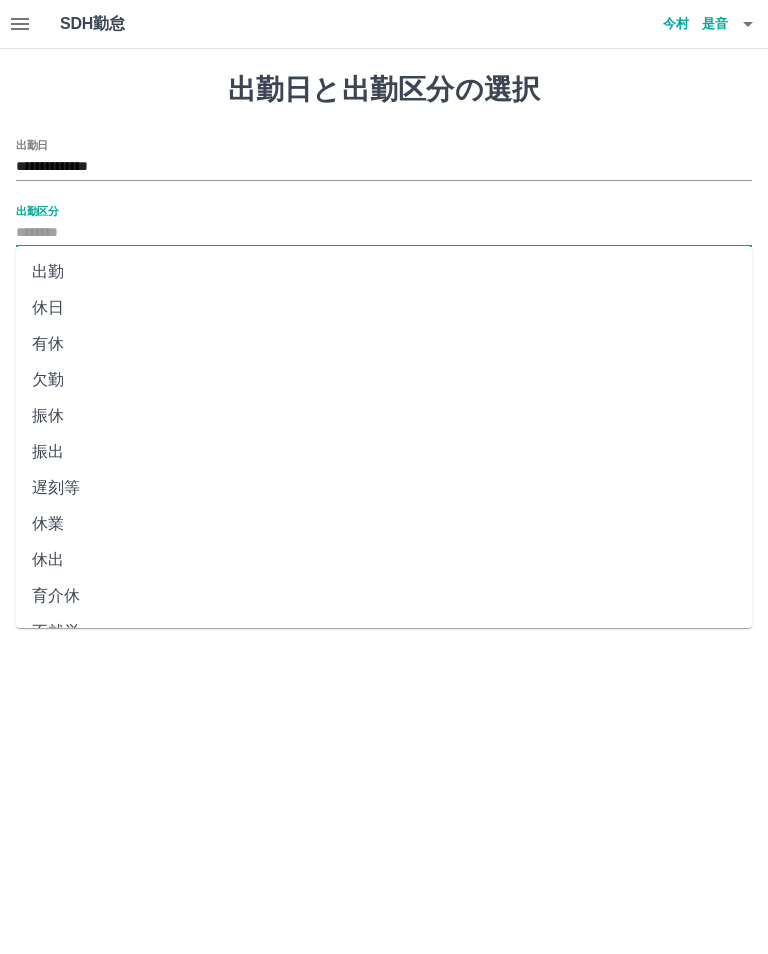 click on "有休" at bounding box center [384, 344] 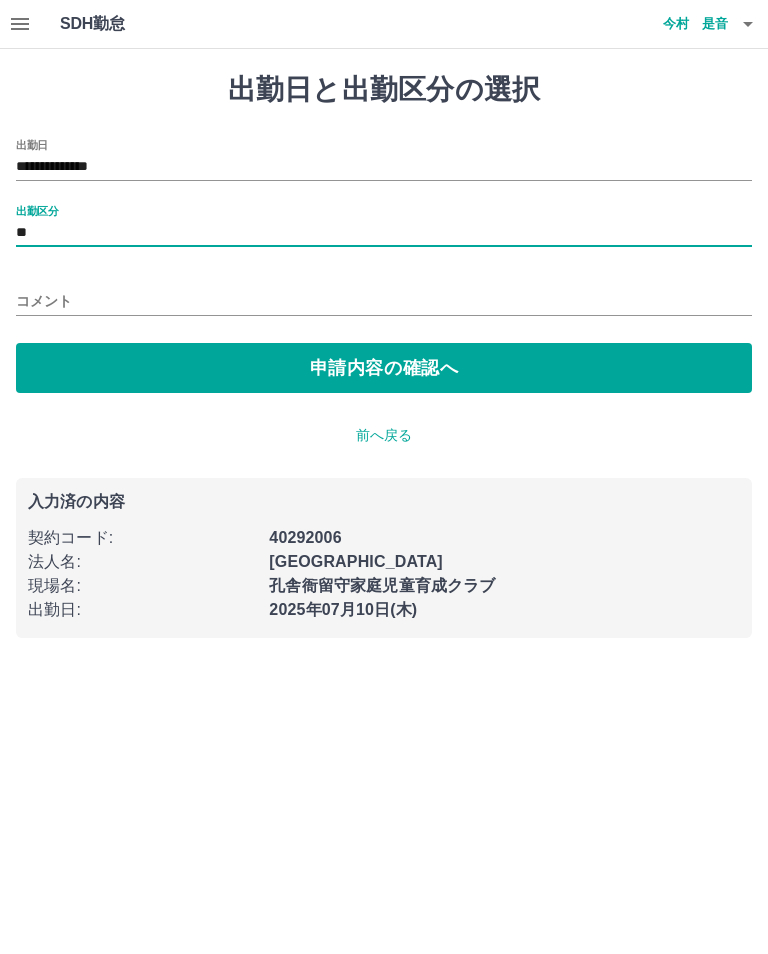 click on "コメント" at bounding box center [384, 301] 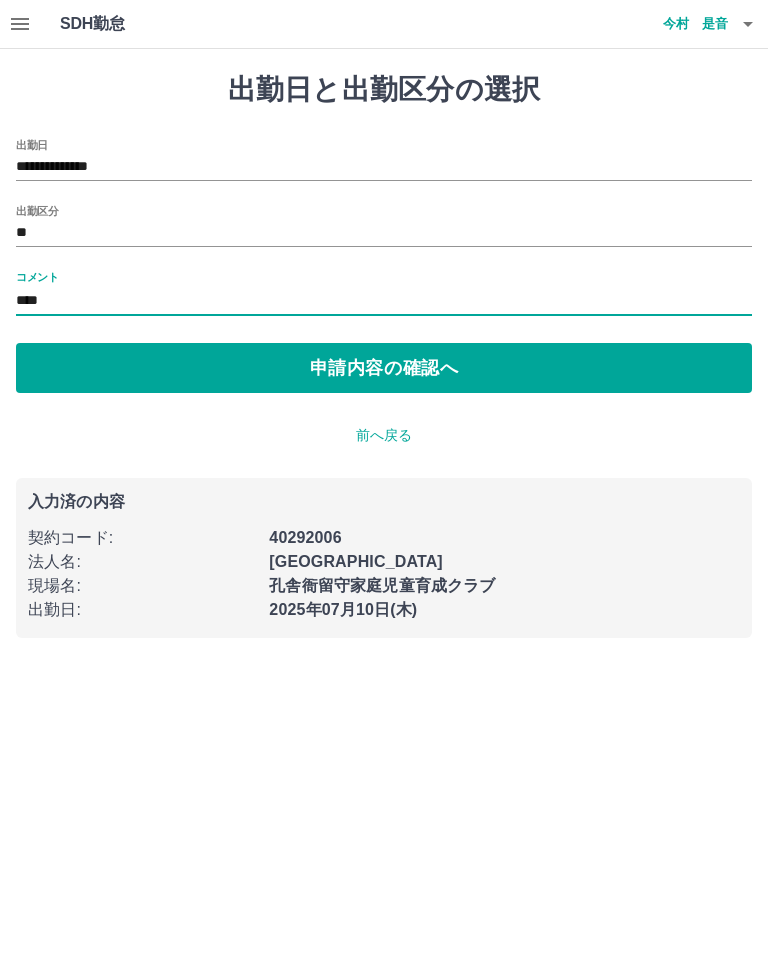 type on "****" 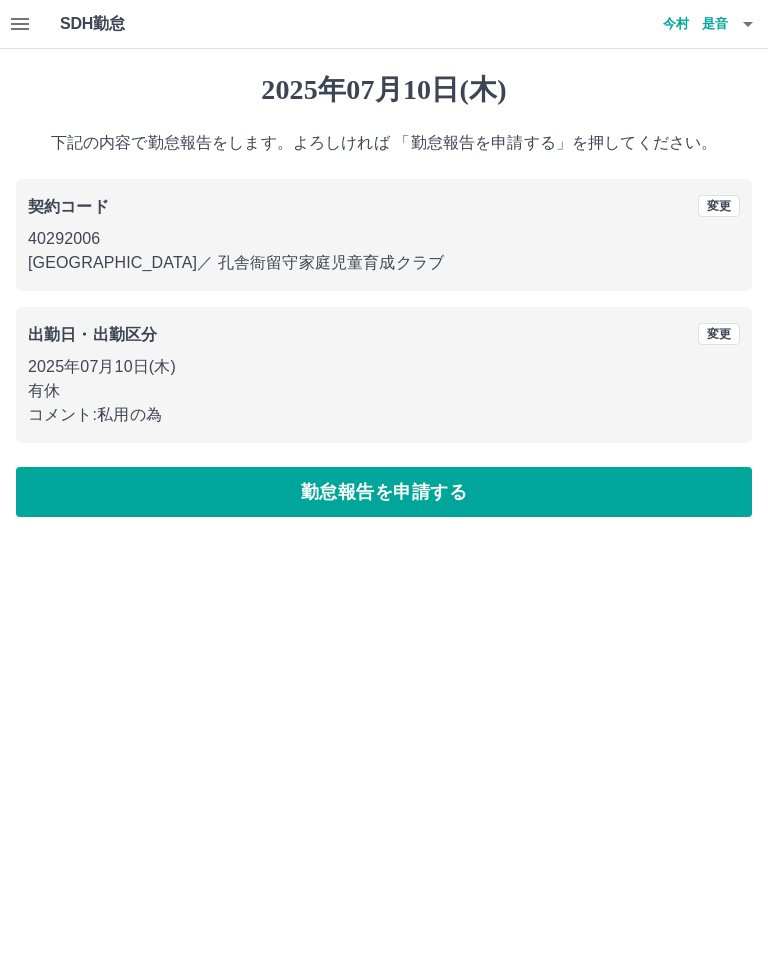 click on "勤怠報告を申請する" at bounding box center (384, 492) 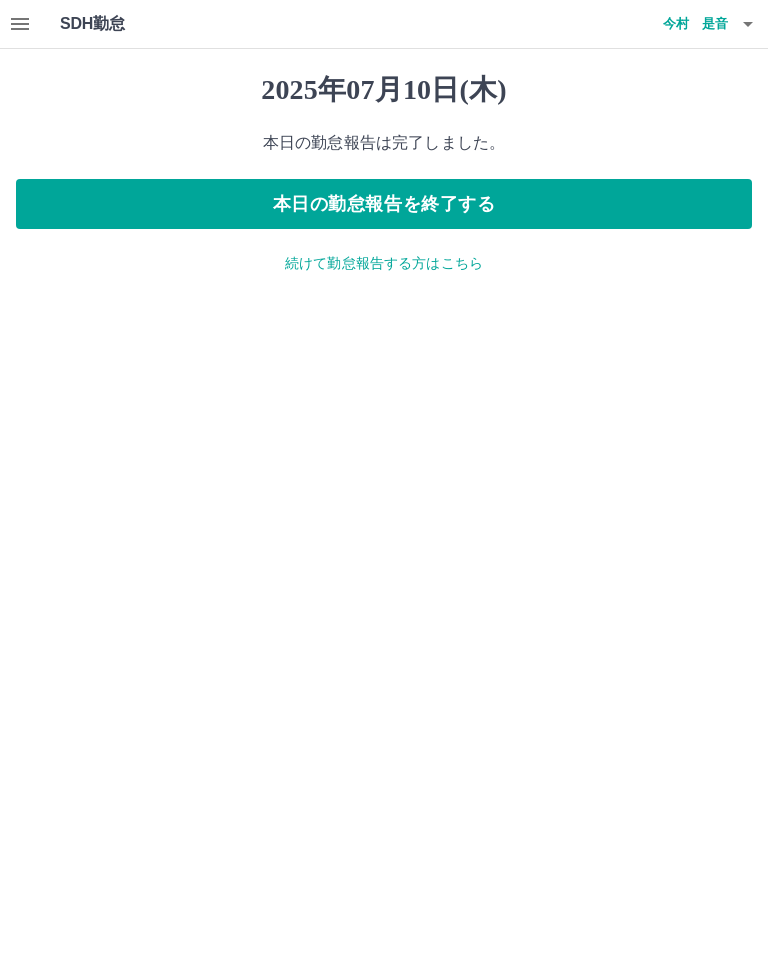 click on "続けて勤怠報告する方はこちら" at bounding box center (384, 263) 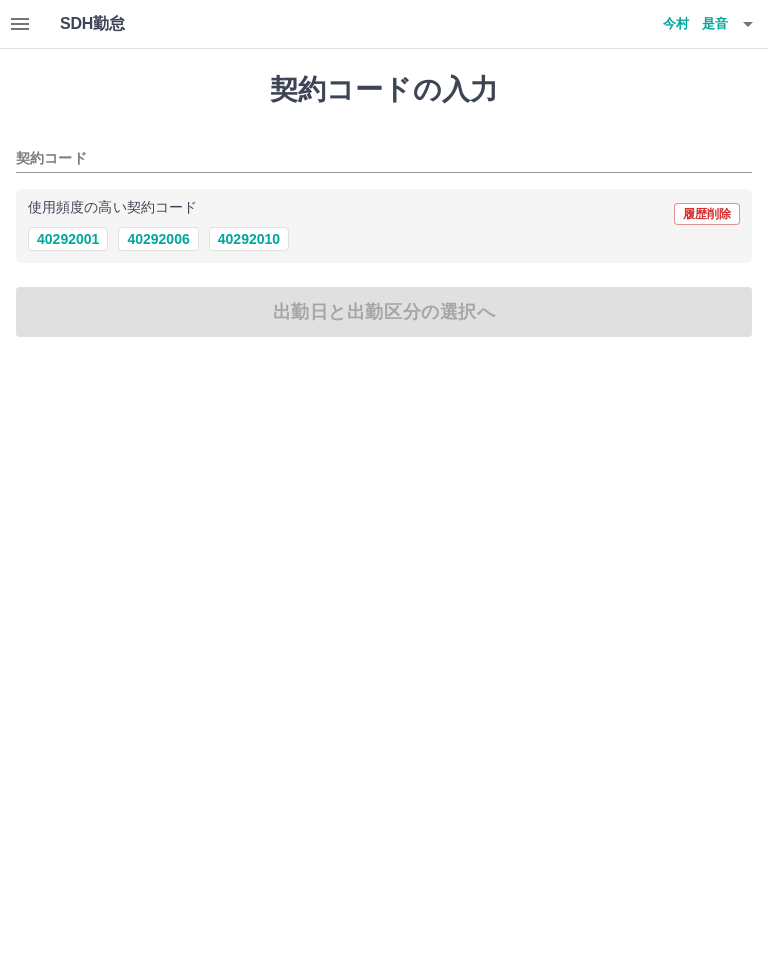 click on "40292006" at bounding box center [158, 239] 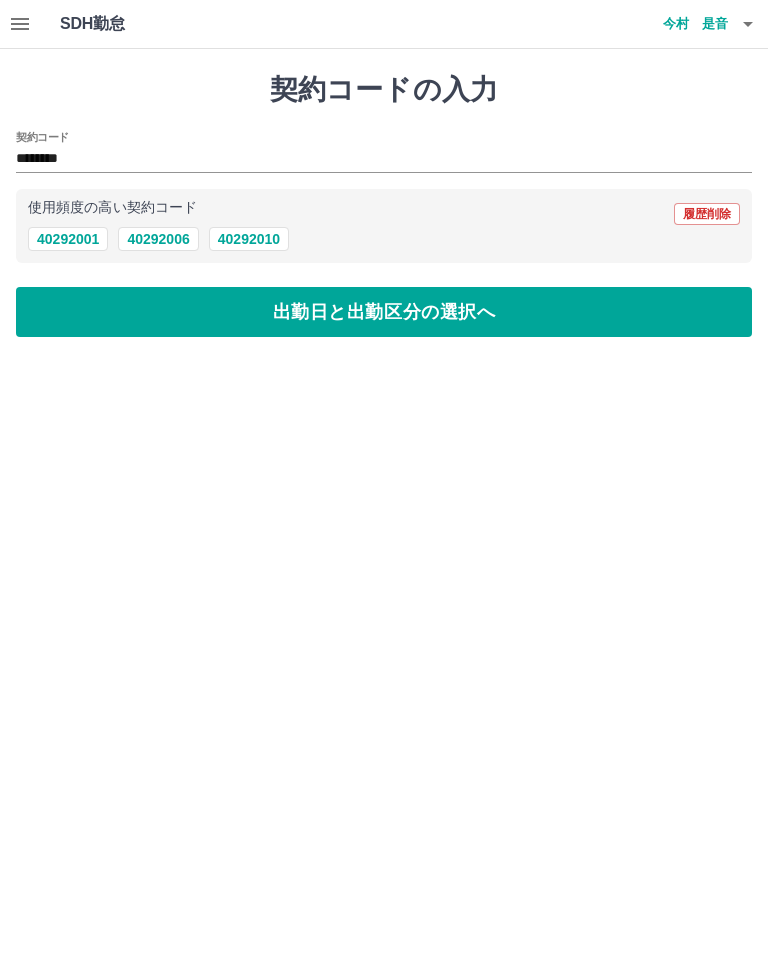 click on "出勤日と出勤区分の選択へ" at bounding box center [384, 312] 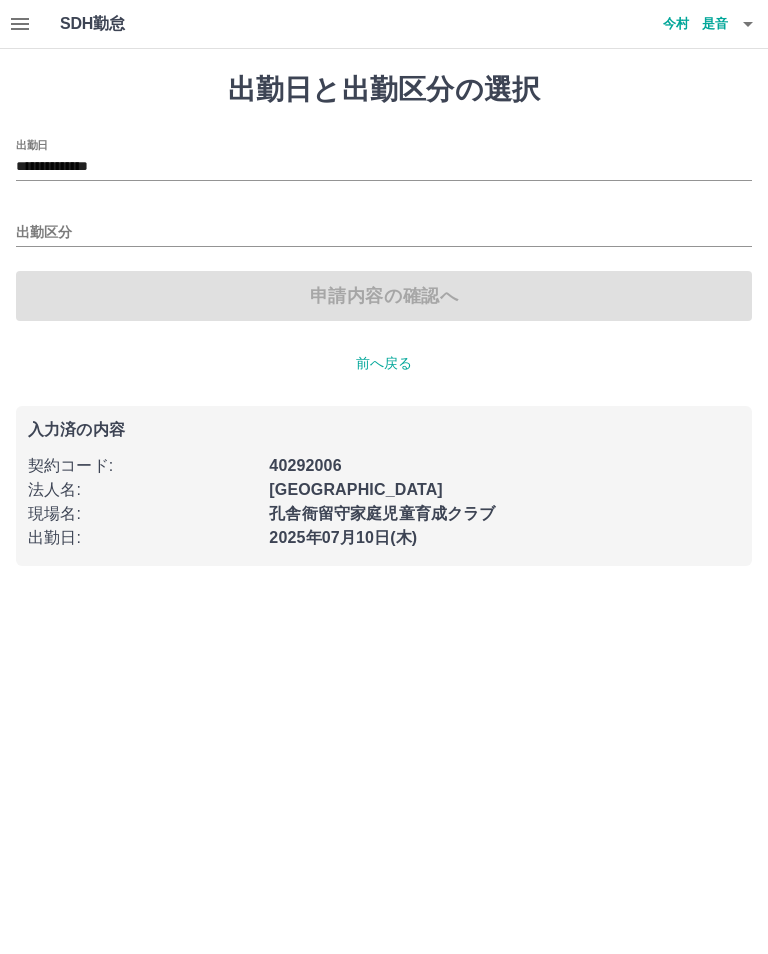 click on "**********" at bounding box center (384, 167) 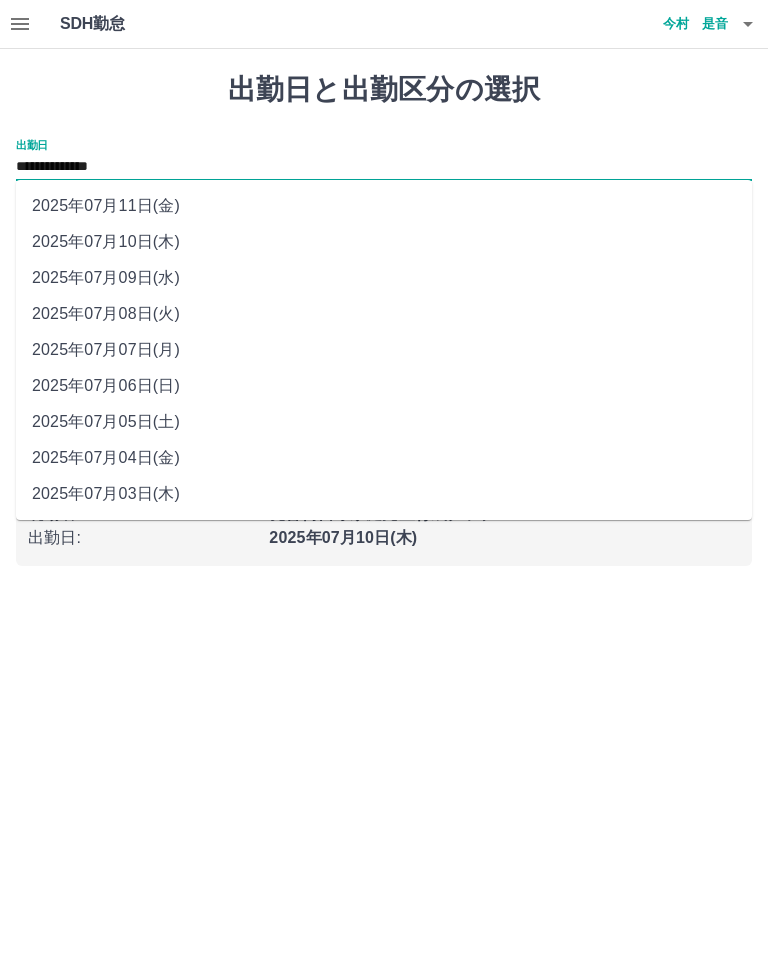 click on "2025年07月09日(水)" at bounding box center [384, 278] 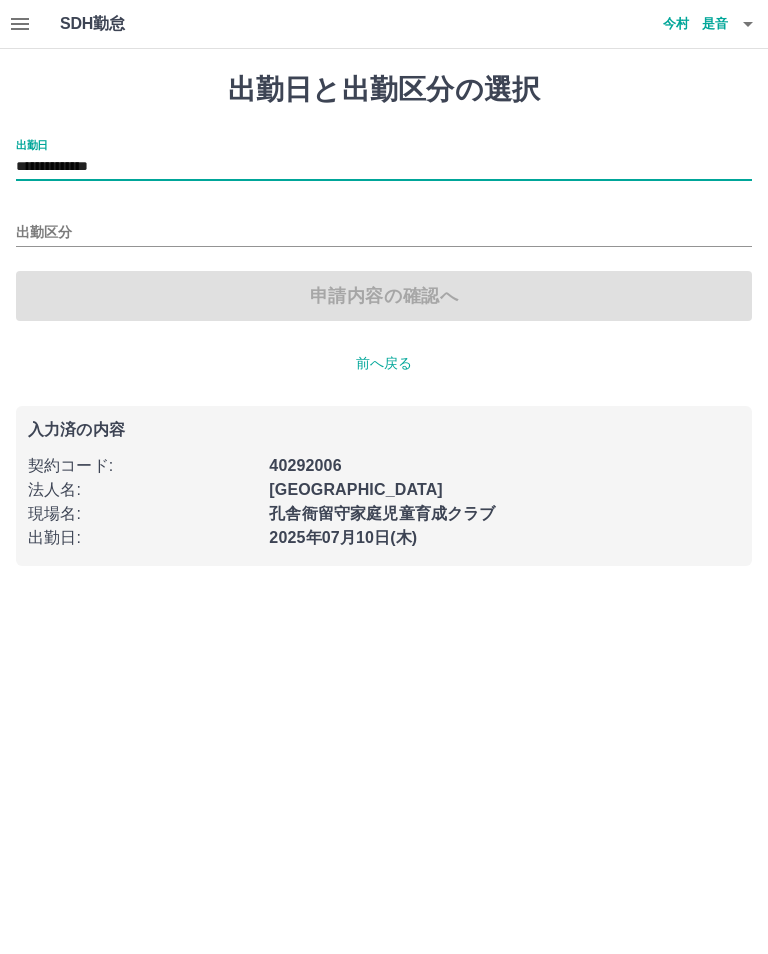 click on "出勤区分" at bounding box center (384, 233) 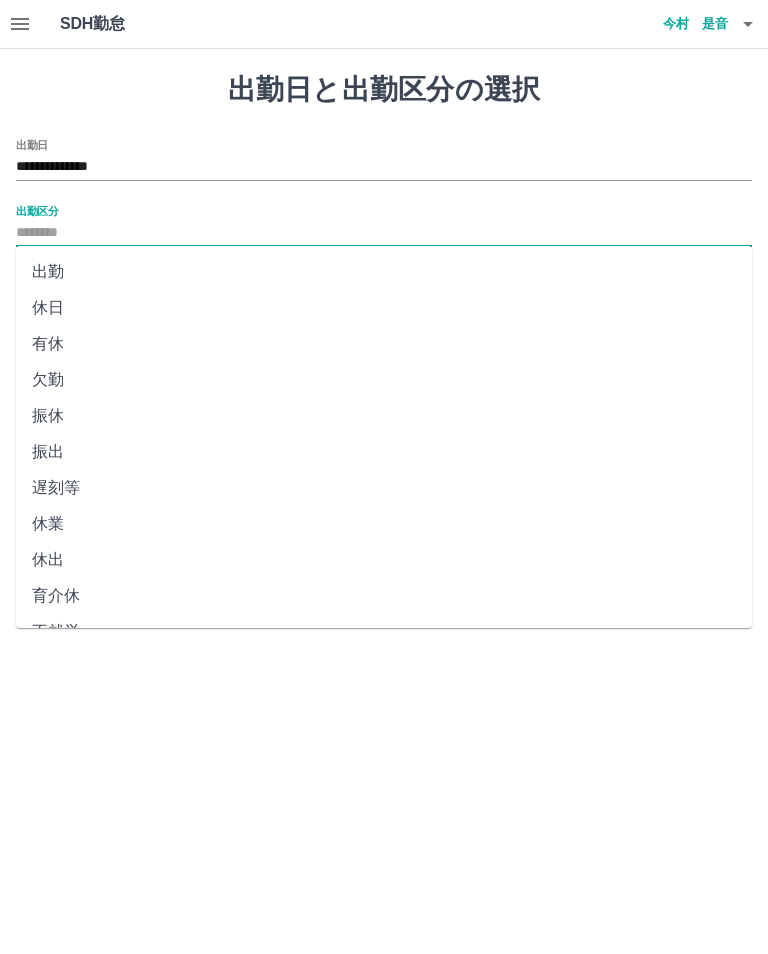click on "有休" at bounding box center [384, 344] 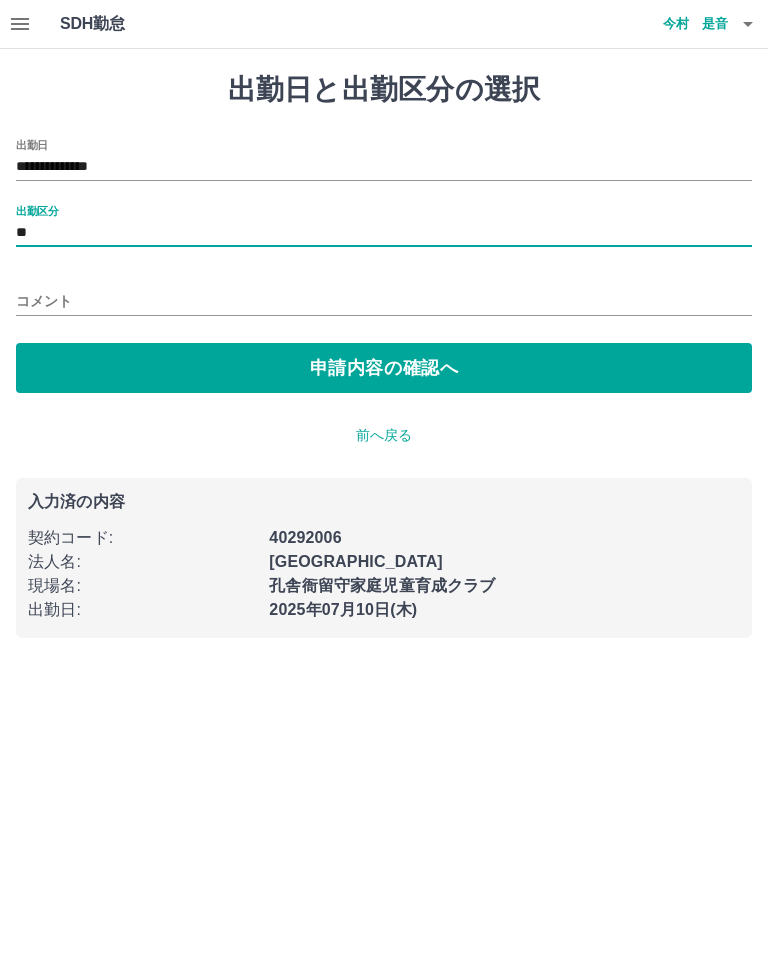 click on "申請内容の確認へ" at bounding box center [384, 368] 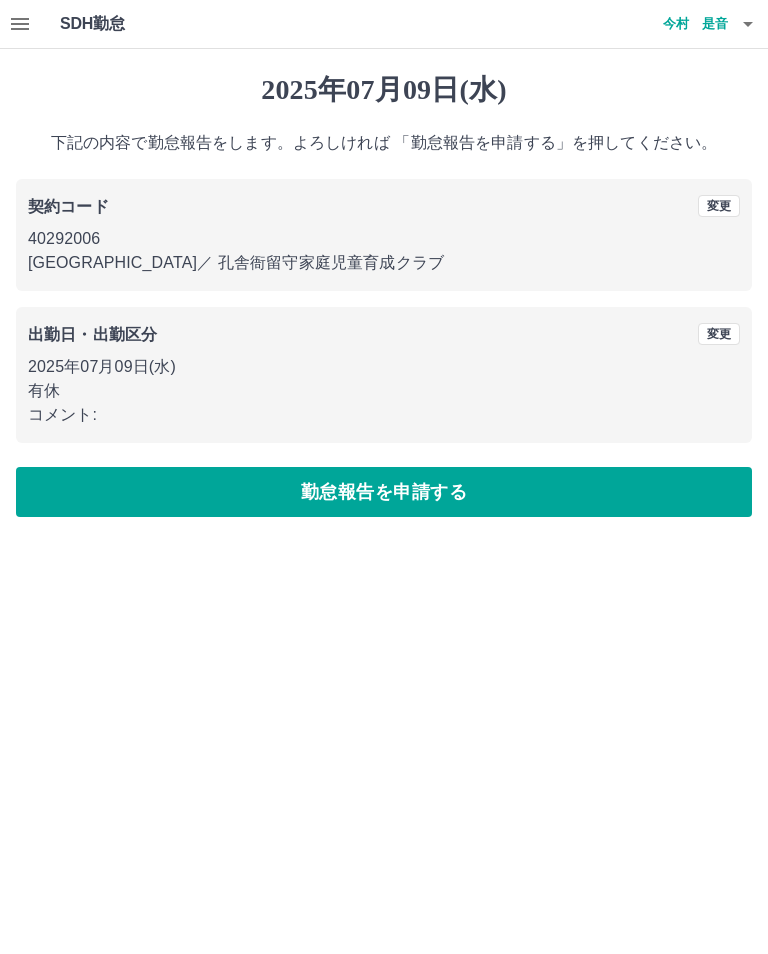 click on "変更" at bounding box center (719, 334) 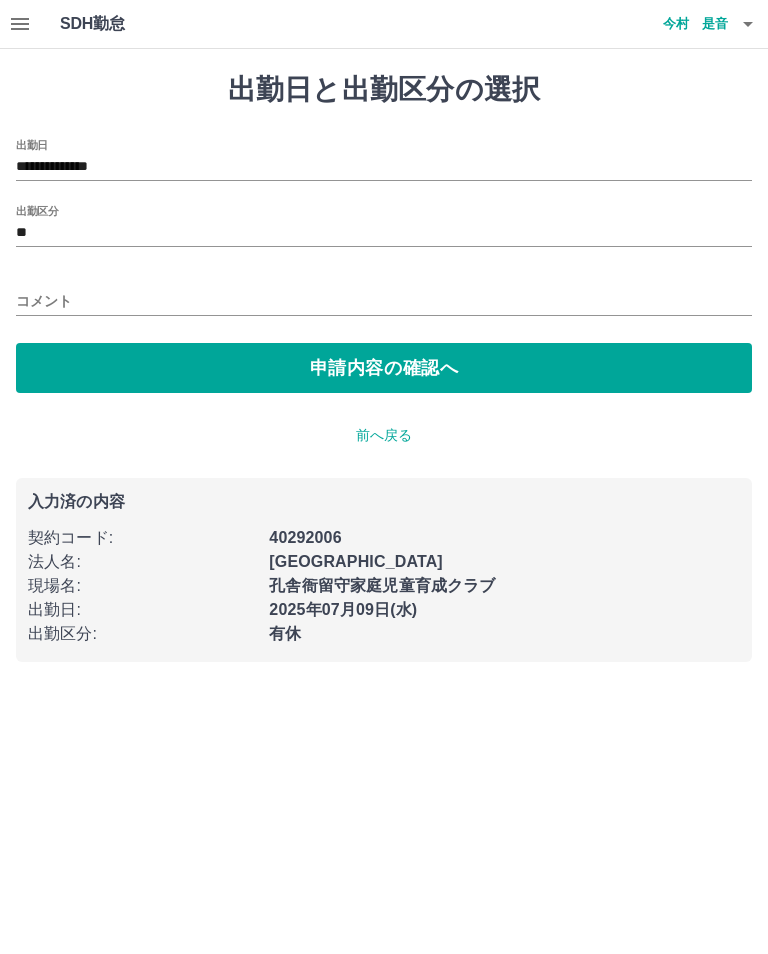 click on "コメント" at bounding box center [384, 301] 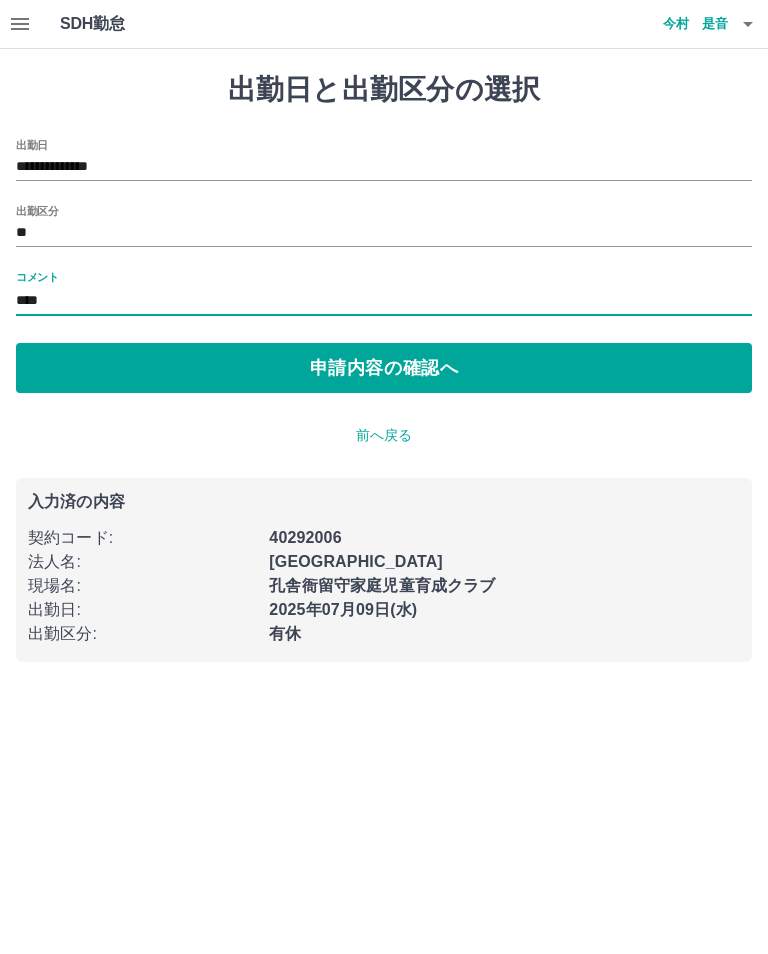 type on "****" 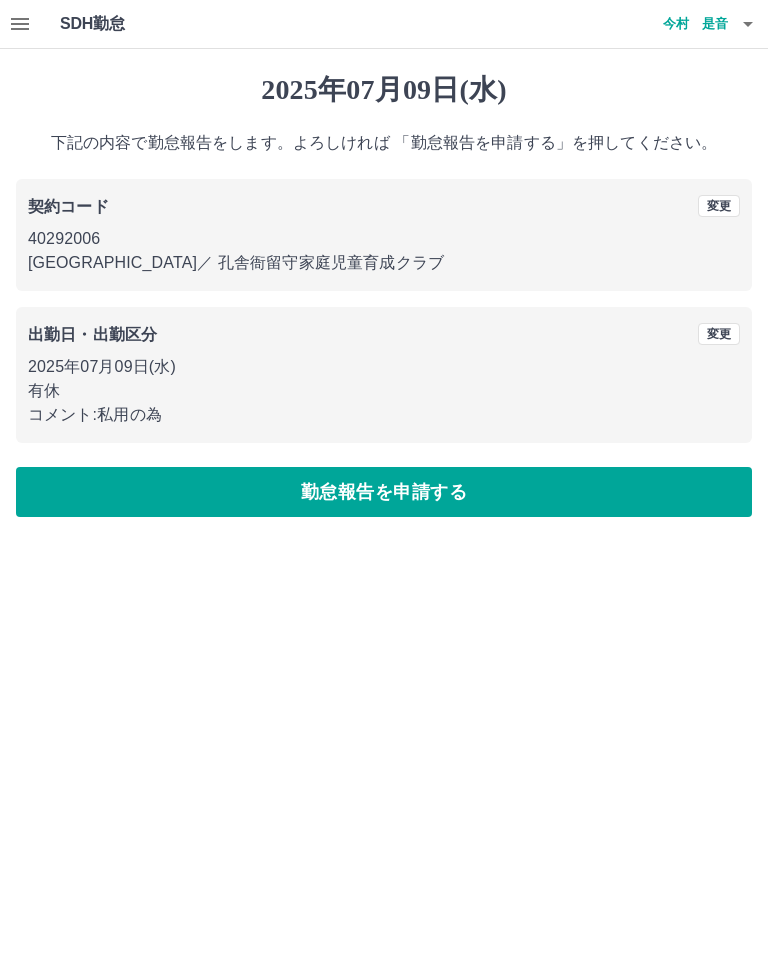 click on "勤怠報告を申請する" at bounding box center (384, 492) 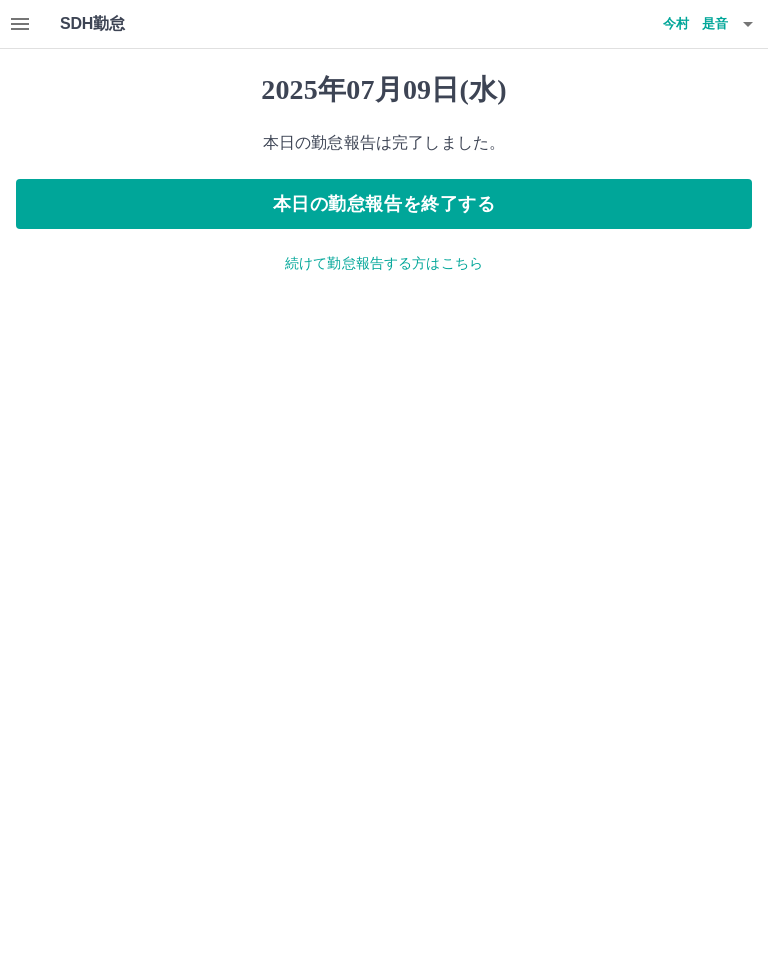 click on "本日の勤怠報告を終了する" at bounding box center [384, 204] 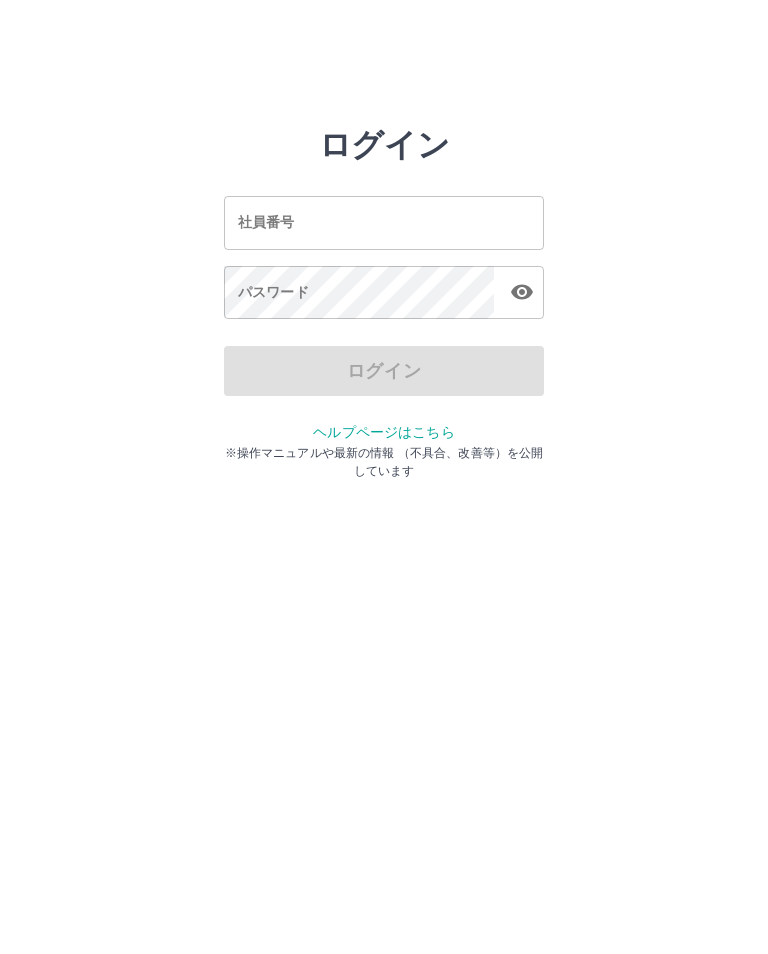 scroll, scrollTop: 0, scrollLeft: 0, axis: both 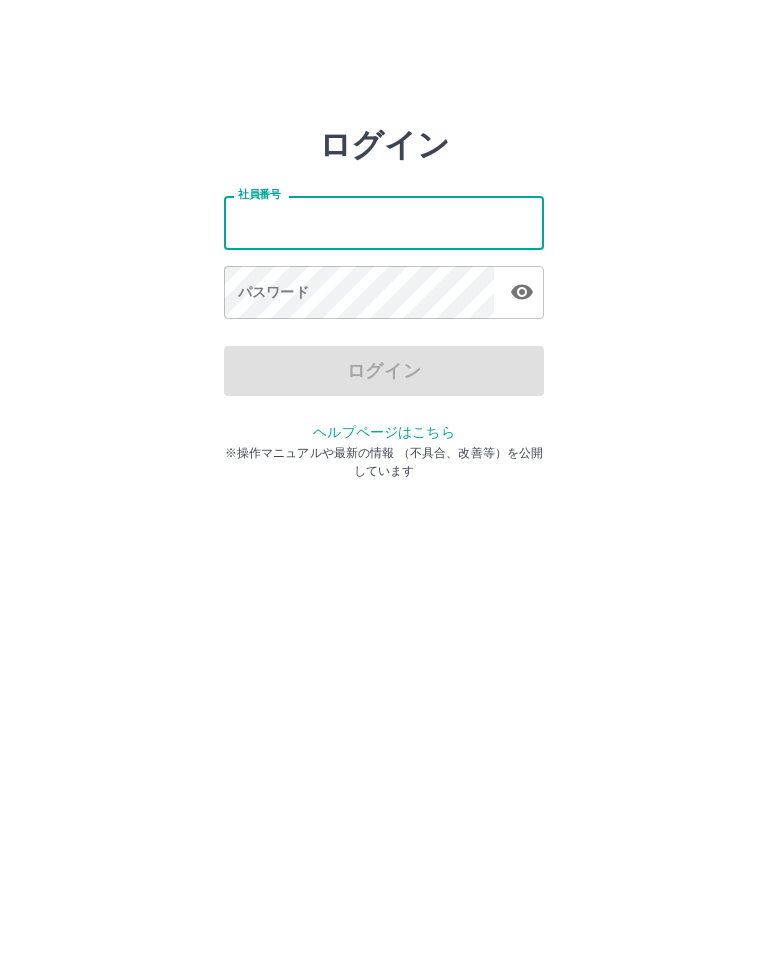type on "*******" 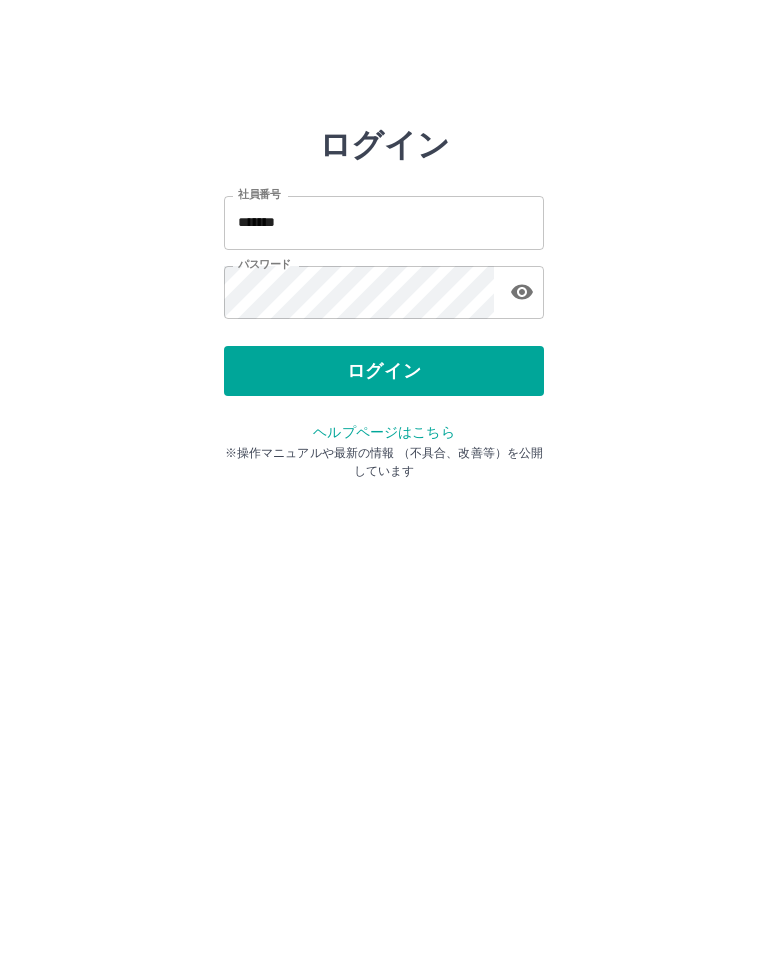 click on "ログイン" at bounding box center (384, 371) 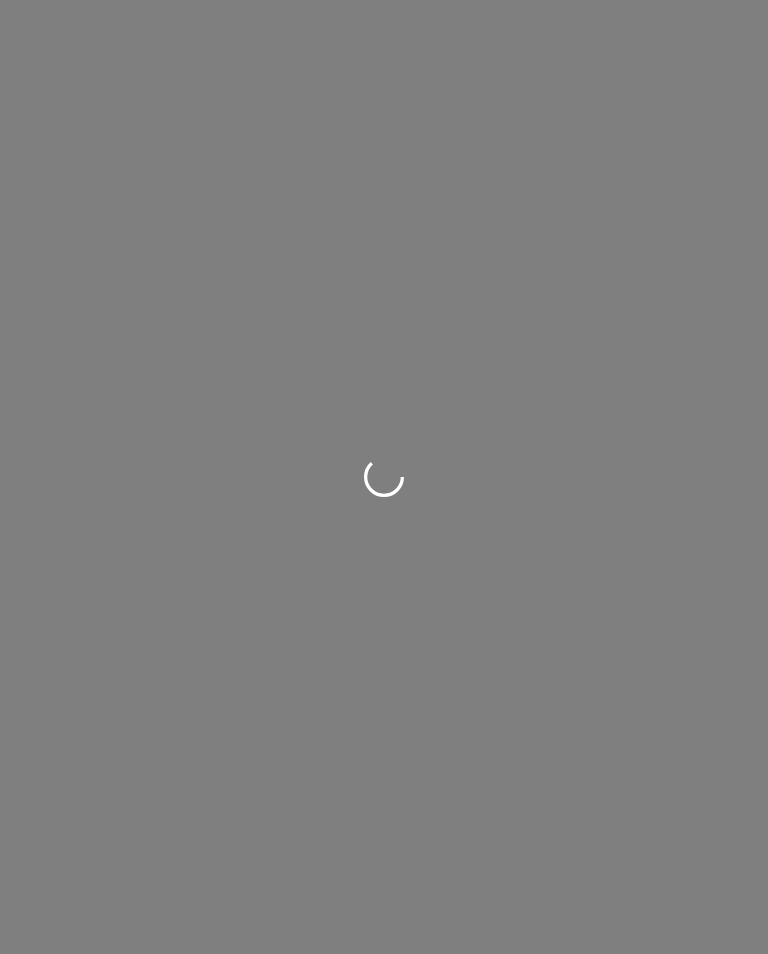 scroll, scrollTop: 0, scrollLeft: 0, axis: both 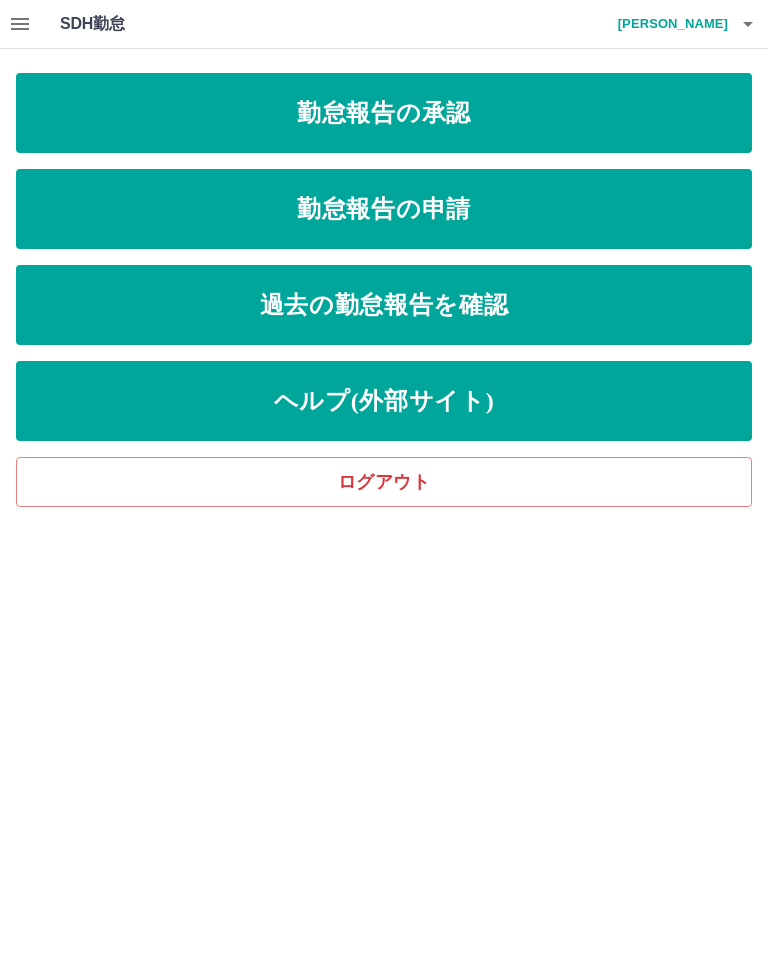 click on "勤怠報告の申請" at bounding box center (384, 209) 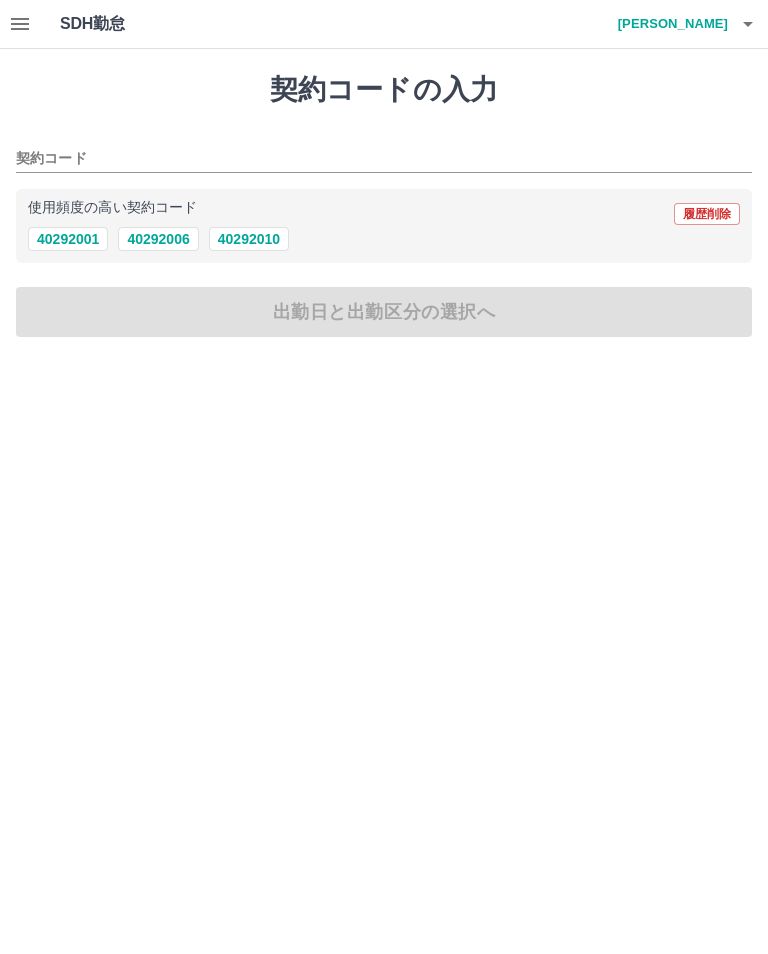 click on "40292006" at bounding box center [158, 239] 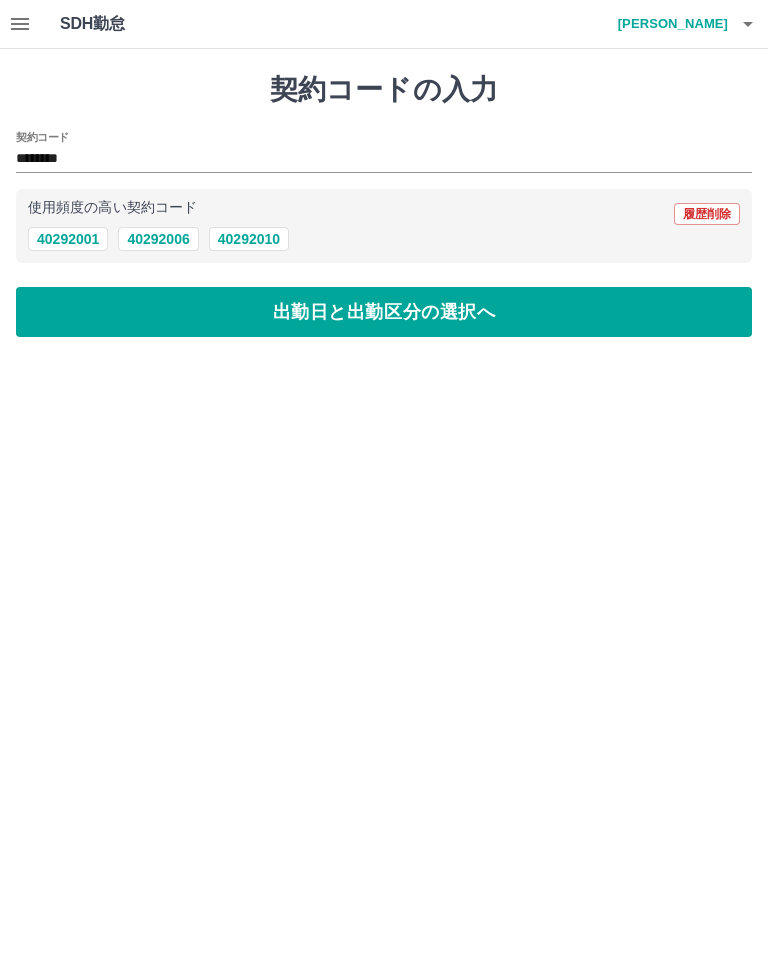type on "********" 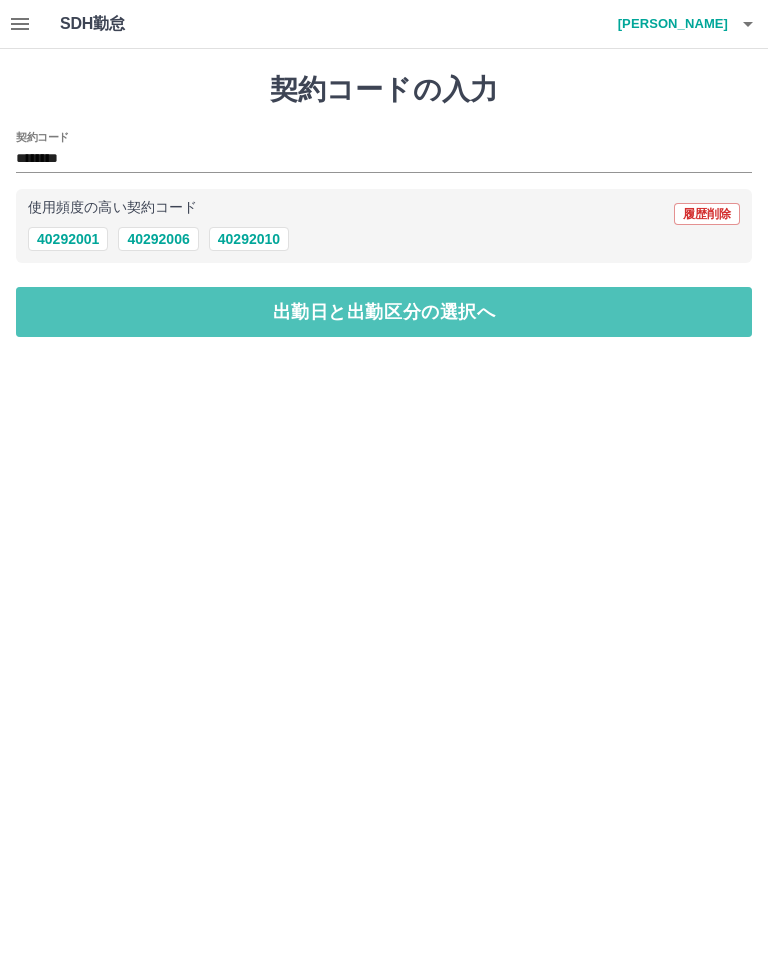 click on "出勤日と出勤区分の選択へ" at bounding box center (384, 312) 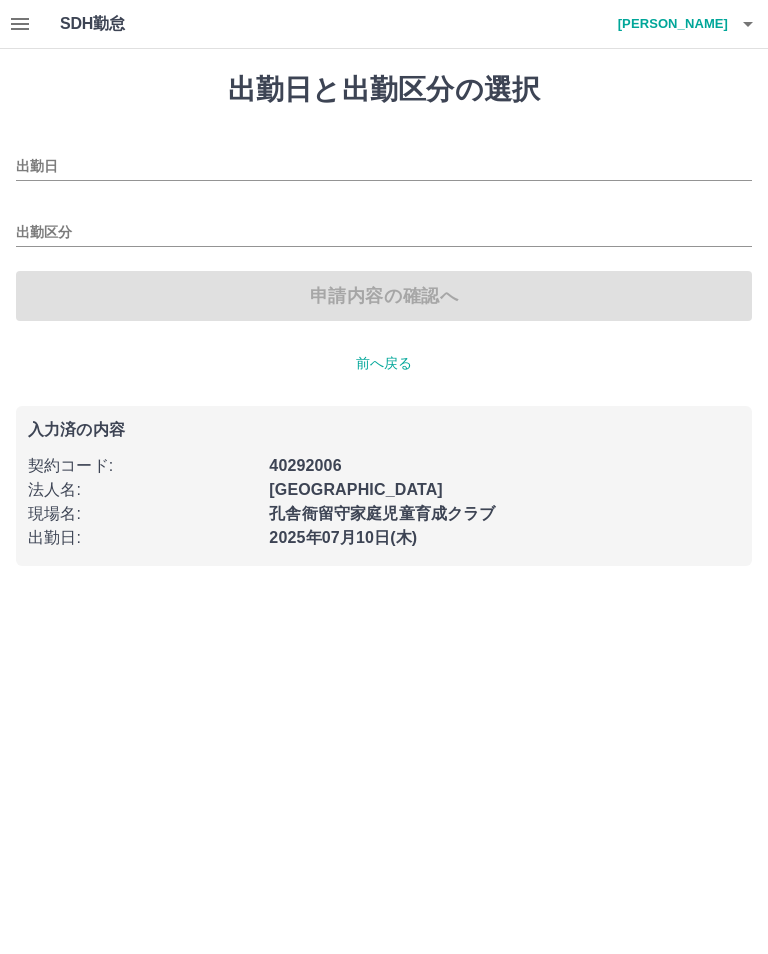 type on "**********" 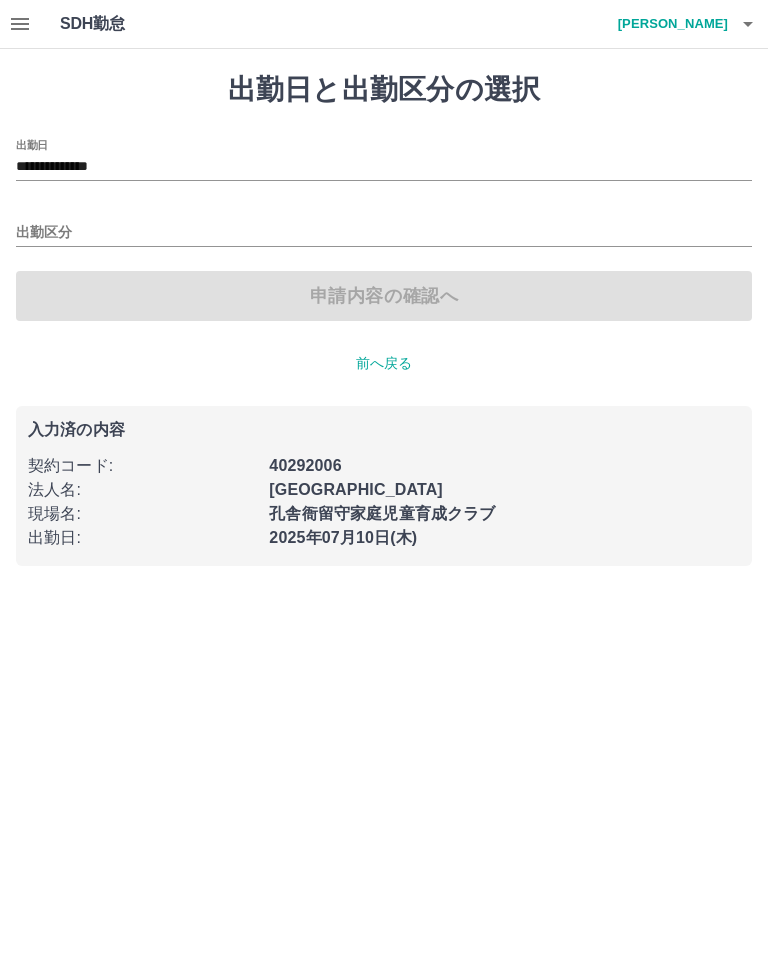 click on "出勤区分" at bounding box center [384, 233] 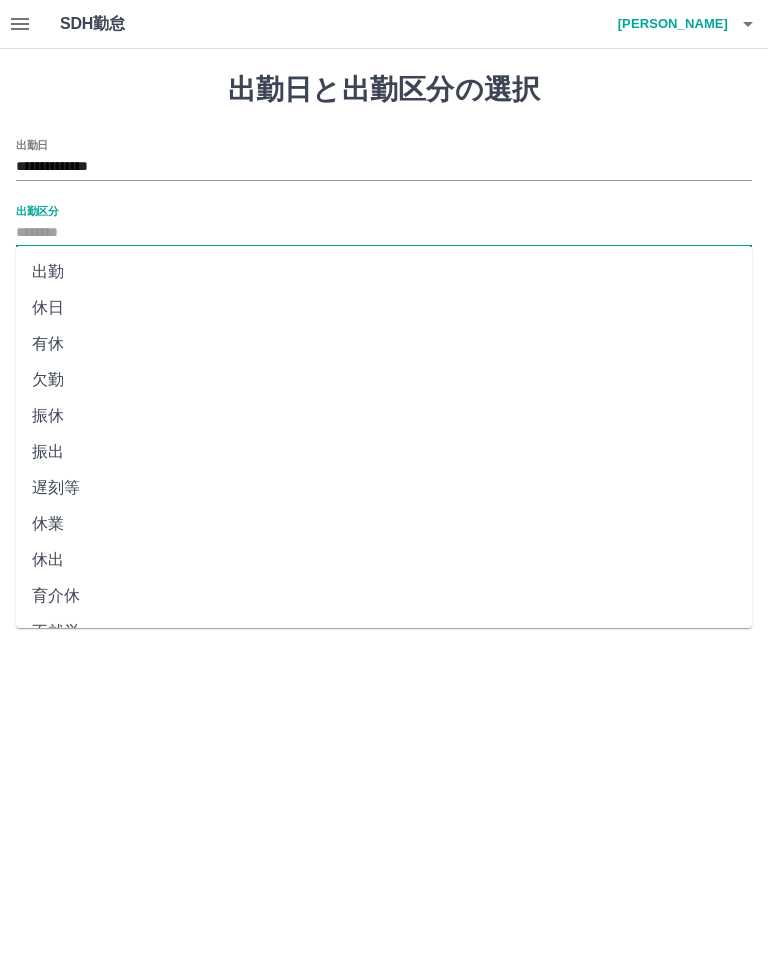 click on "出勤" at bounding box center (384, 272) 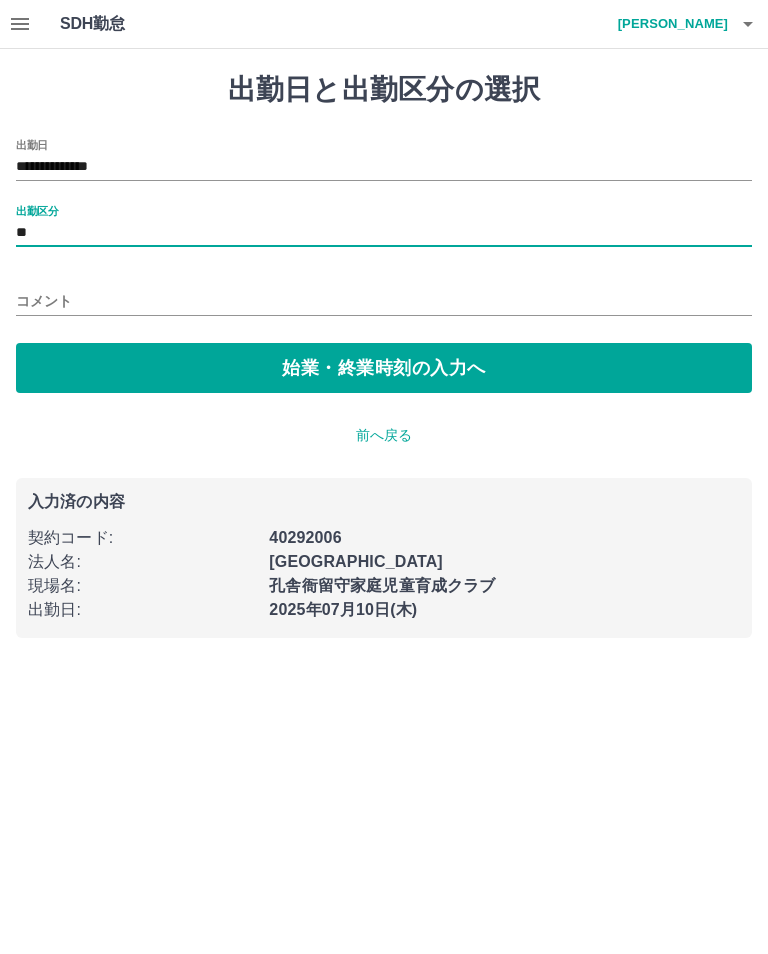 click on "始業・終業時刻の入力へ" at bounding box center (384, 368) 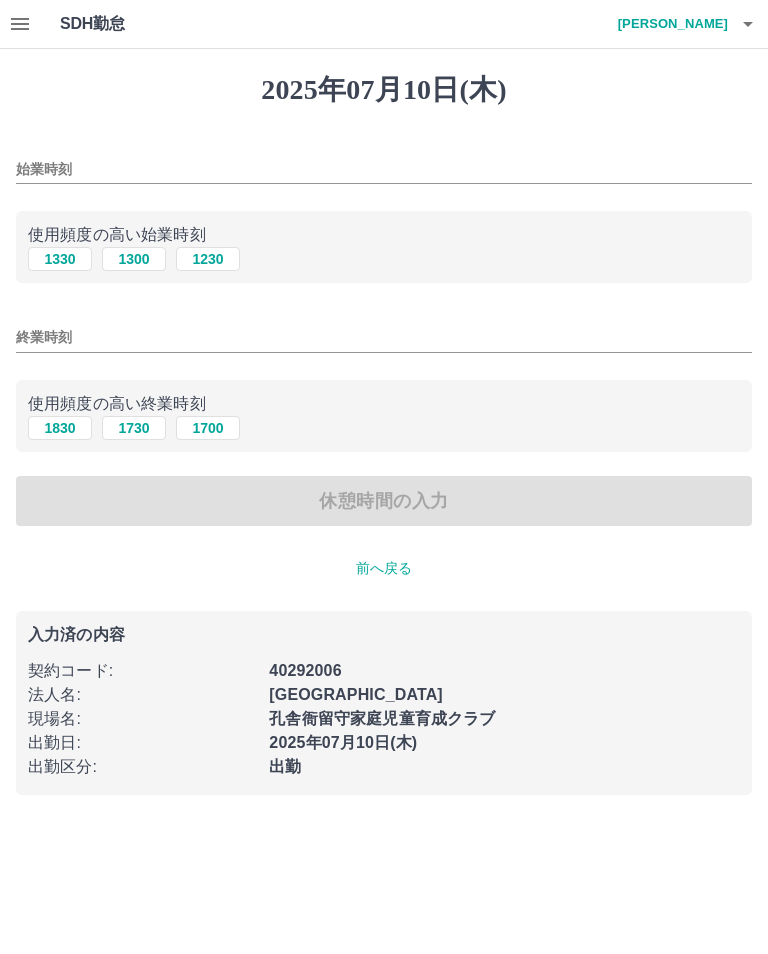 click on "1300" at bounding box center (134, 259) 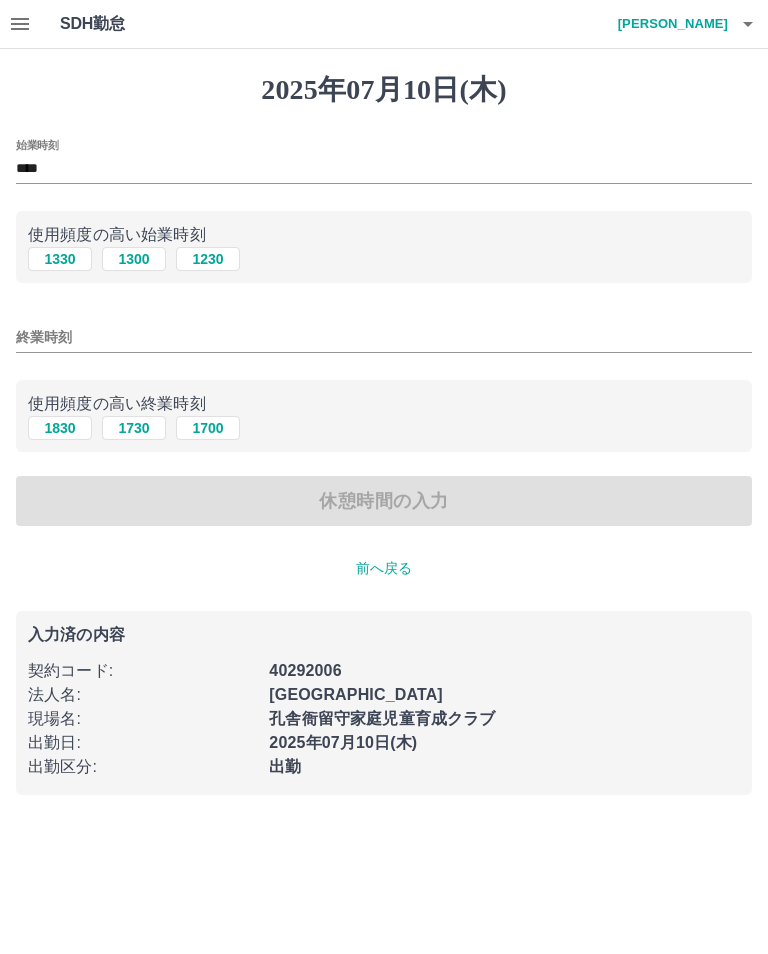 click on "終業時刻" at bounding box center (384, 337) 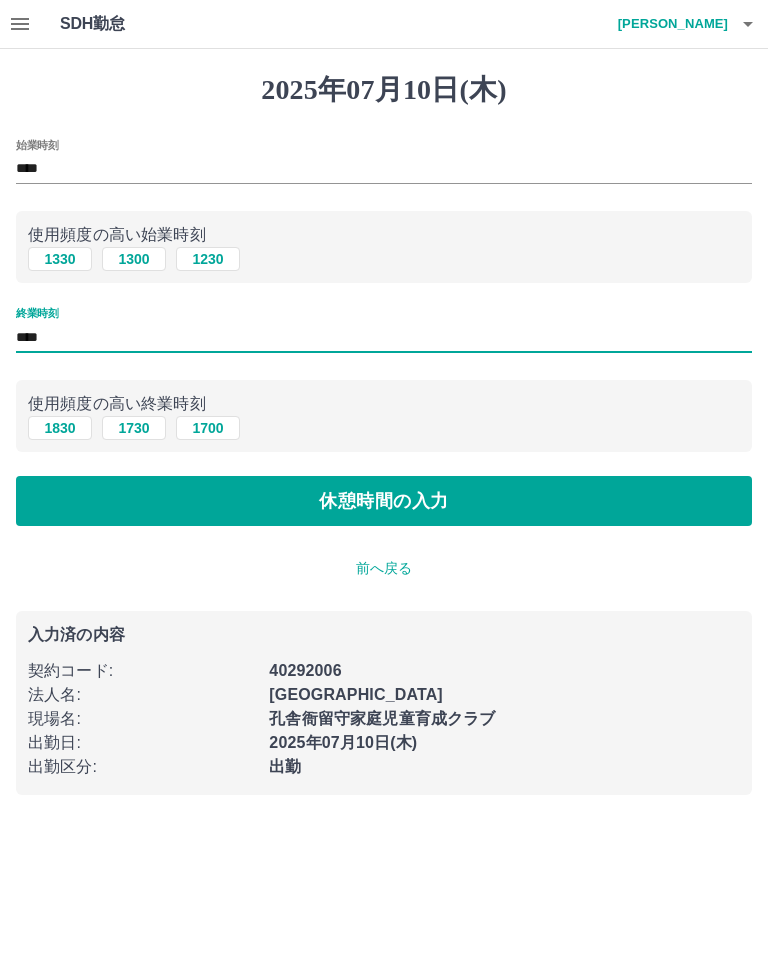 type on "****" 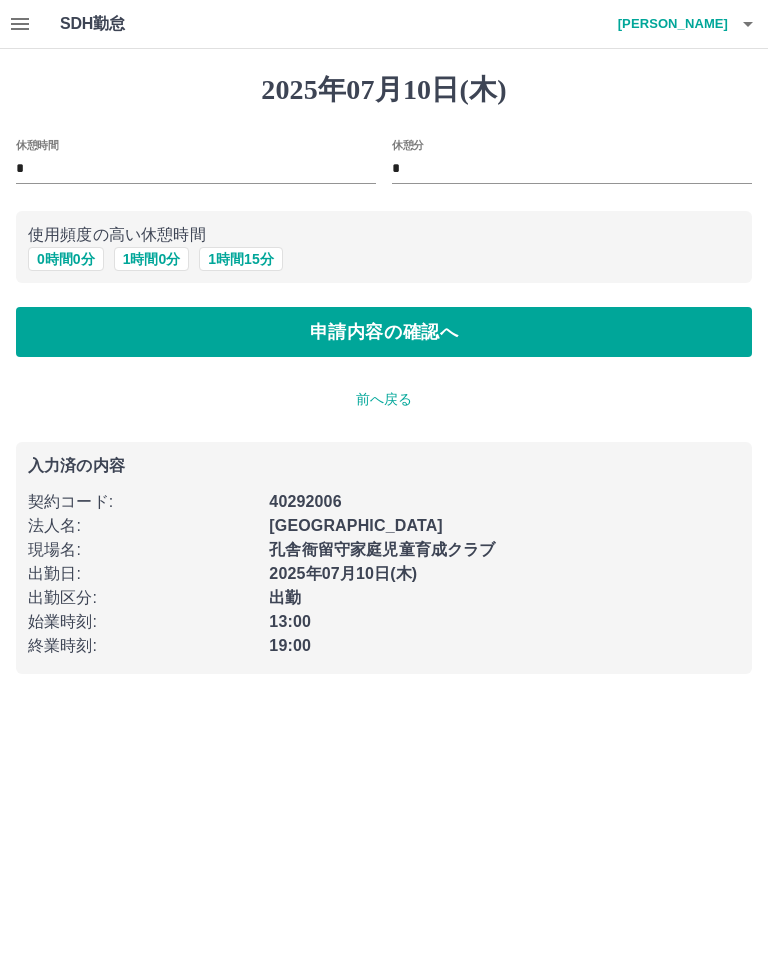 click on "申請内容の確認へ" at bounding box center (384, 332) 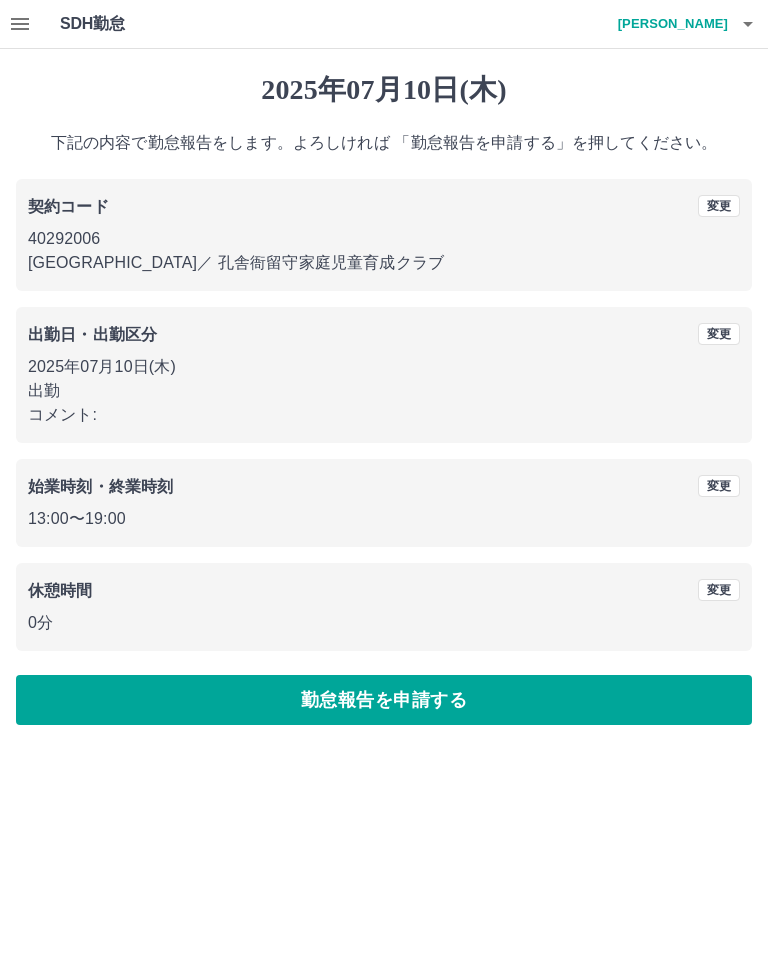 click on "勤怠報告を申請する" at bounding box center [384, 700] 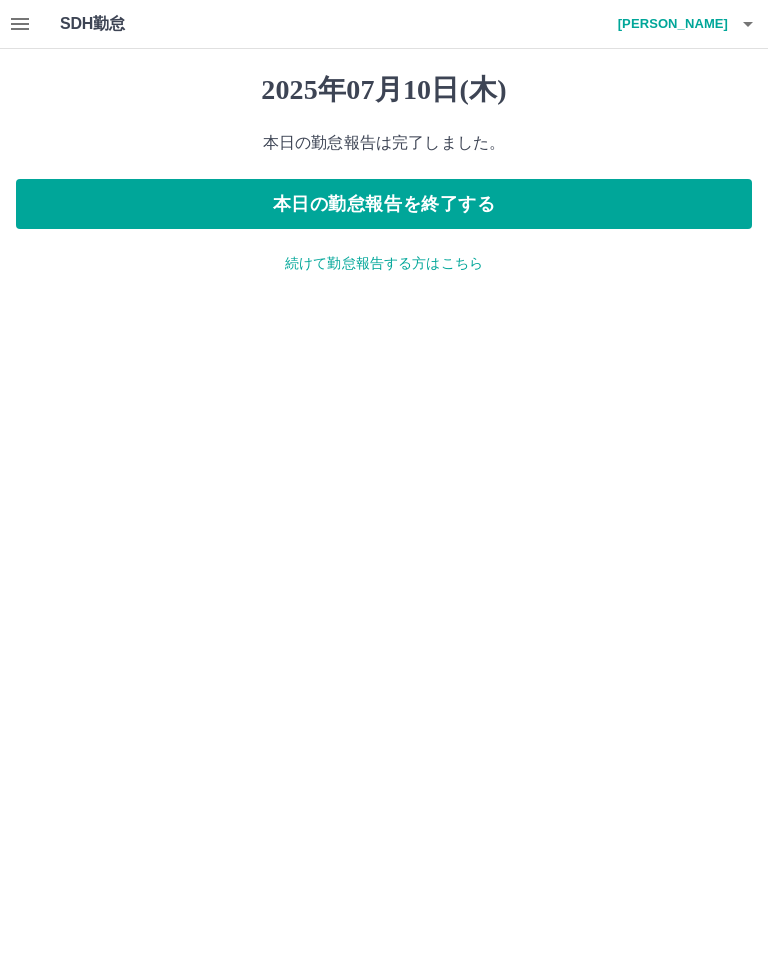 click 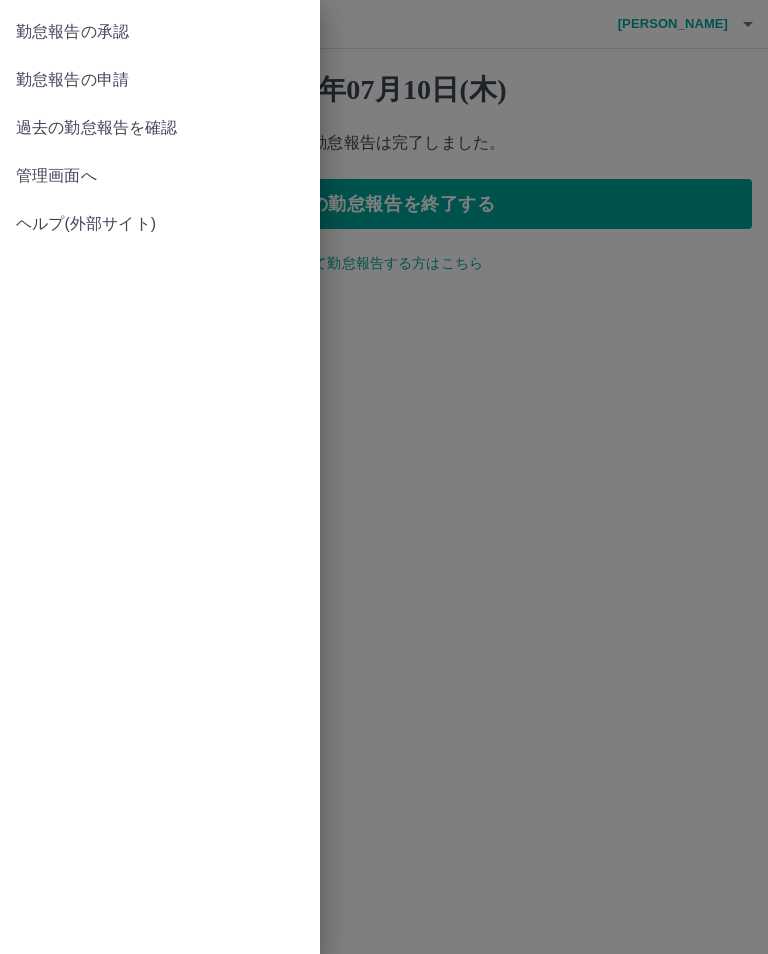 click on "勤怠報告の承認" at bounding box center [160, 32] 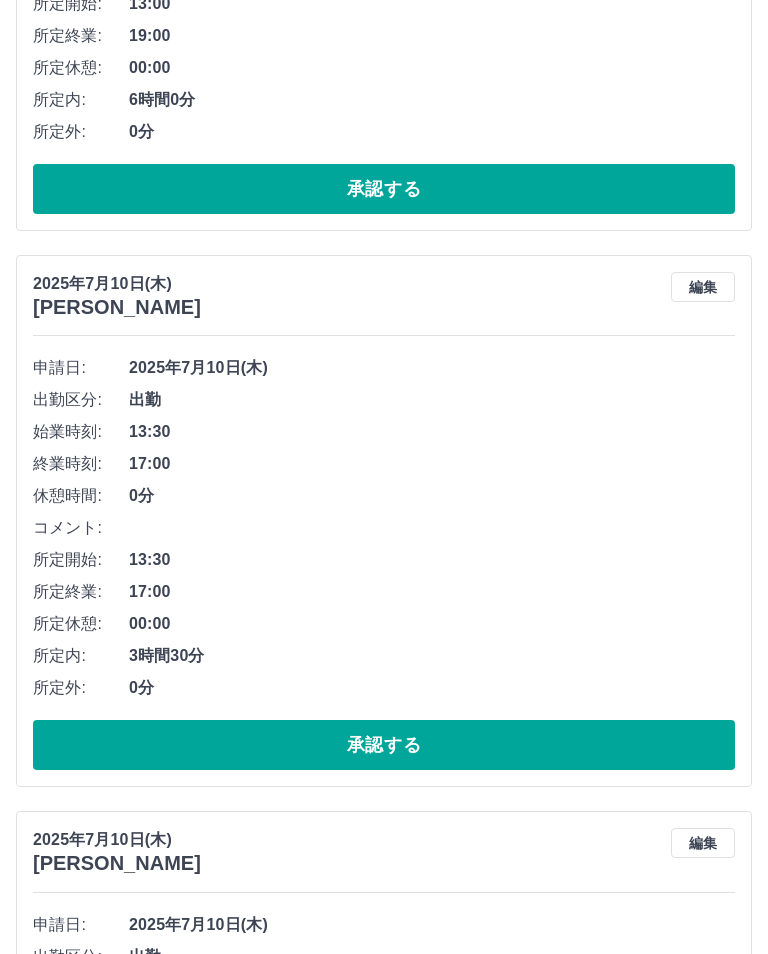scroll, scrollTop: 537, scrollLeft: 0, axis: vertical 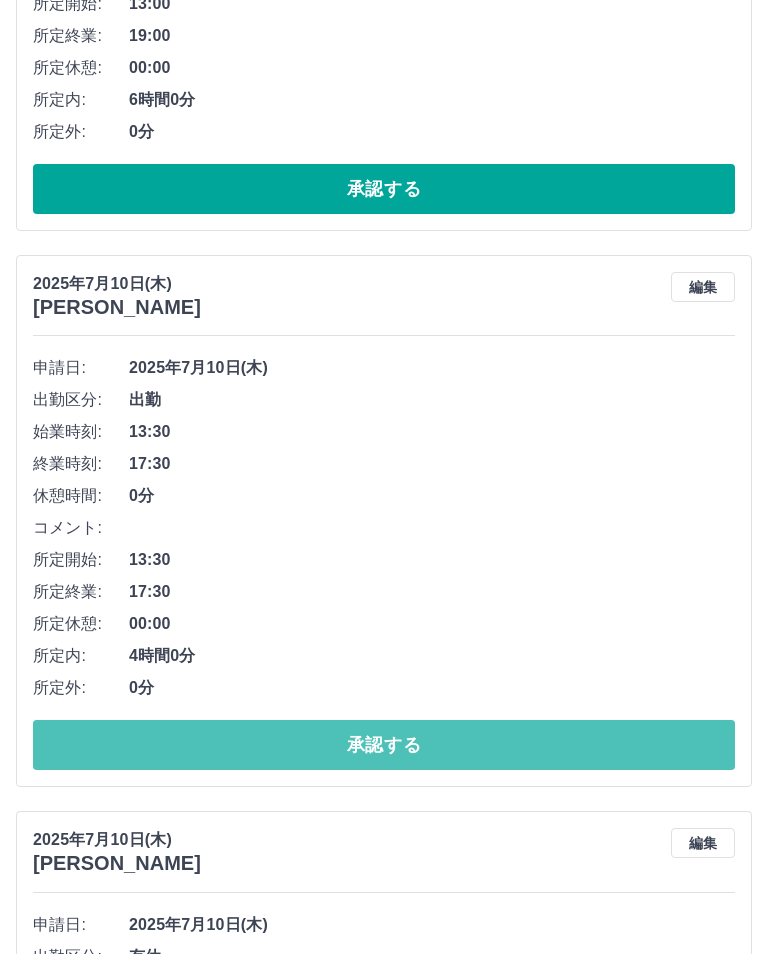 click on "承認する" at bounding box center (384, 745) 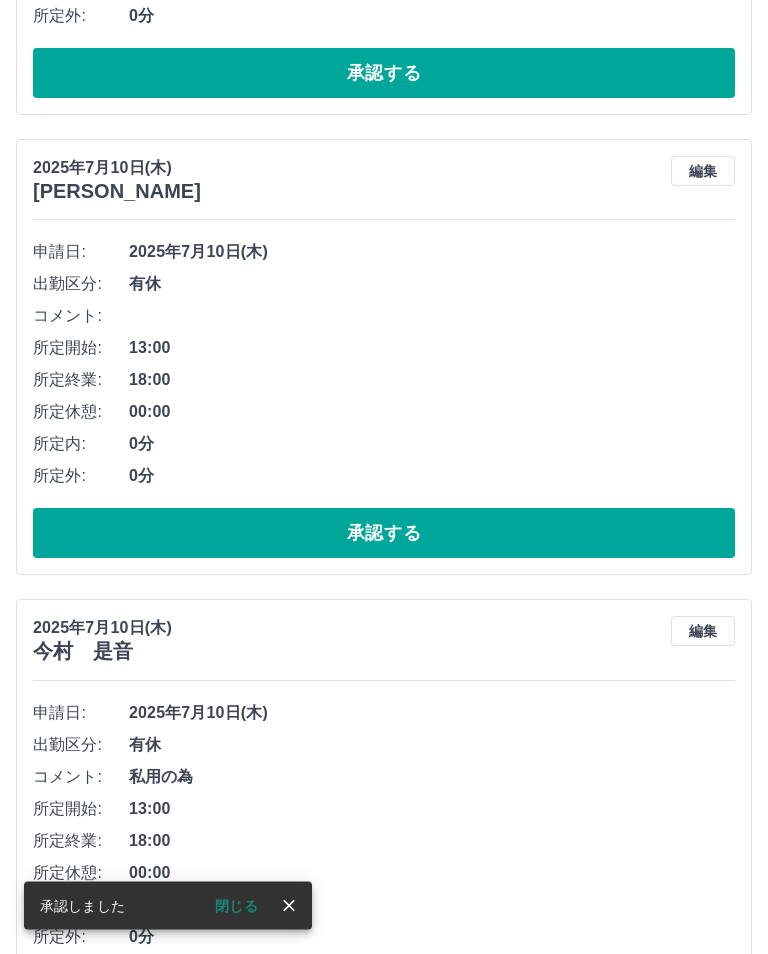 scroll, scrollTop: 685, scrollLeft: 0, axis: vertical 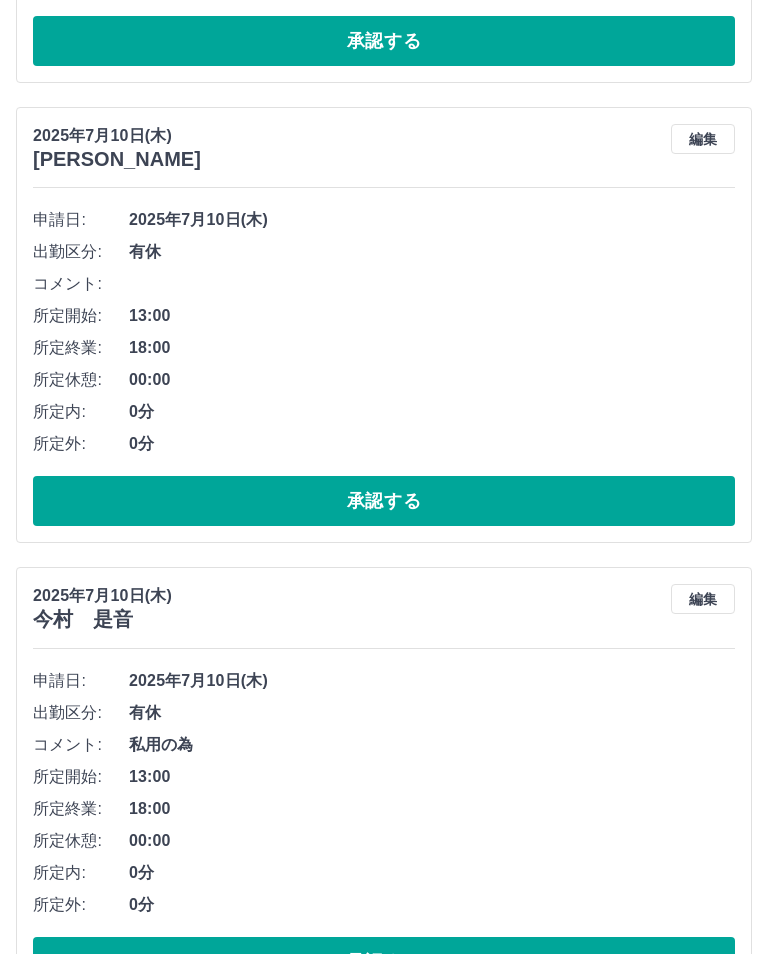 click on "編集" at bounding box center [703, 139] 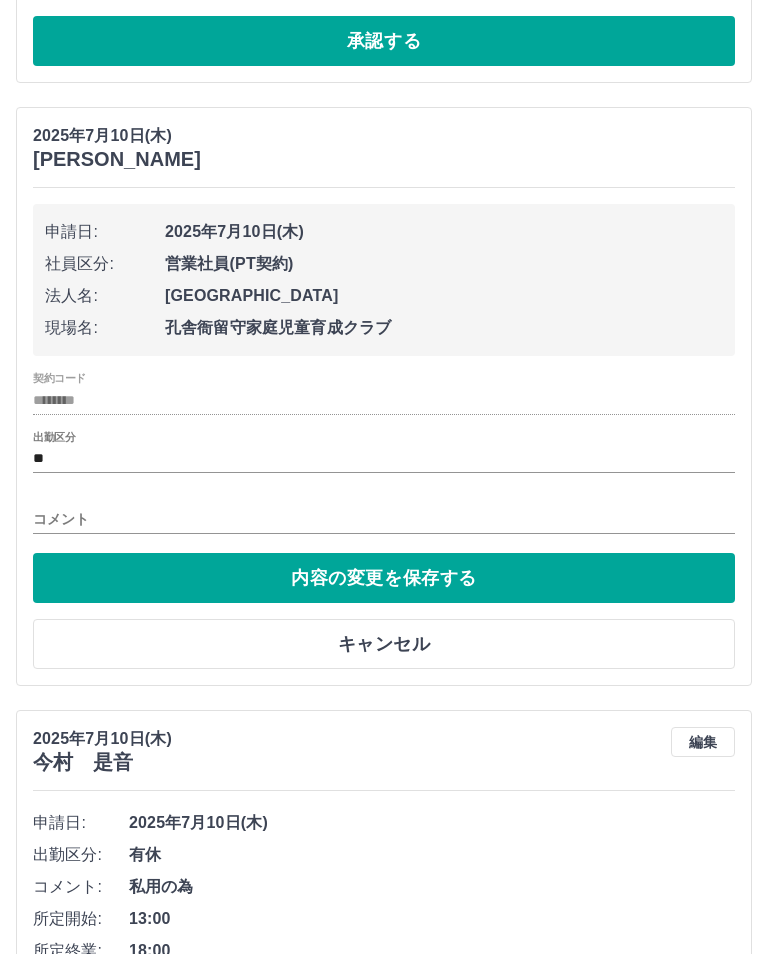 click on "コメント" at bounding box center (384, 519) 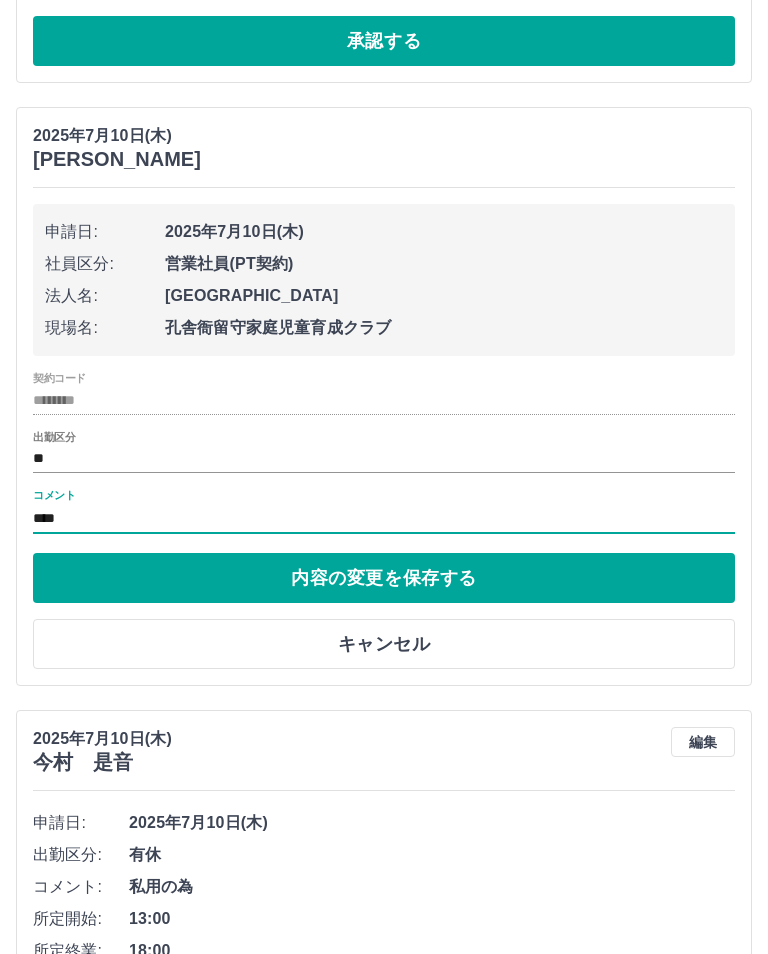 type on "****" 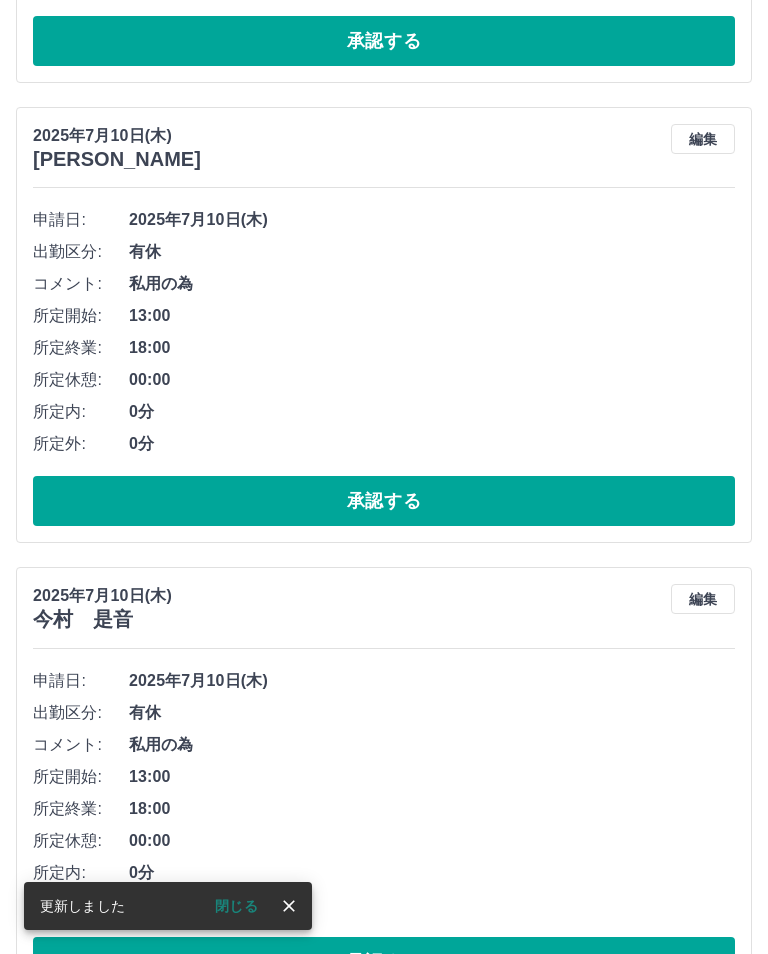 click on "承認する" at bounding box center [384, 501] 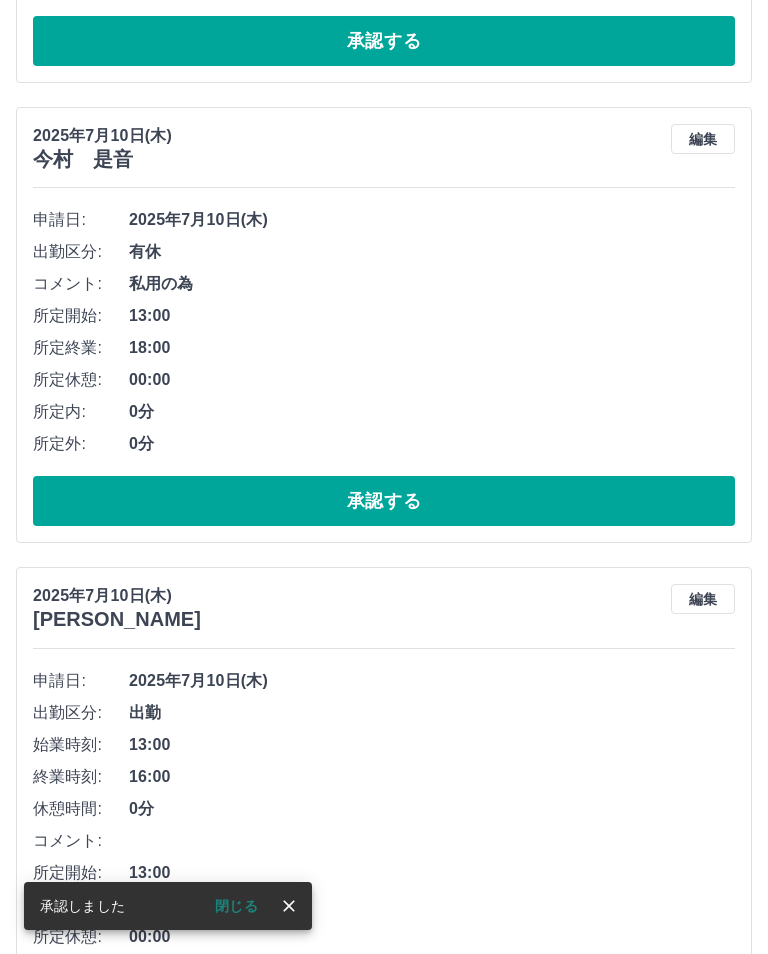 click on "承認する" at bounding box center (384, 501) 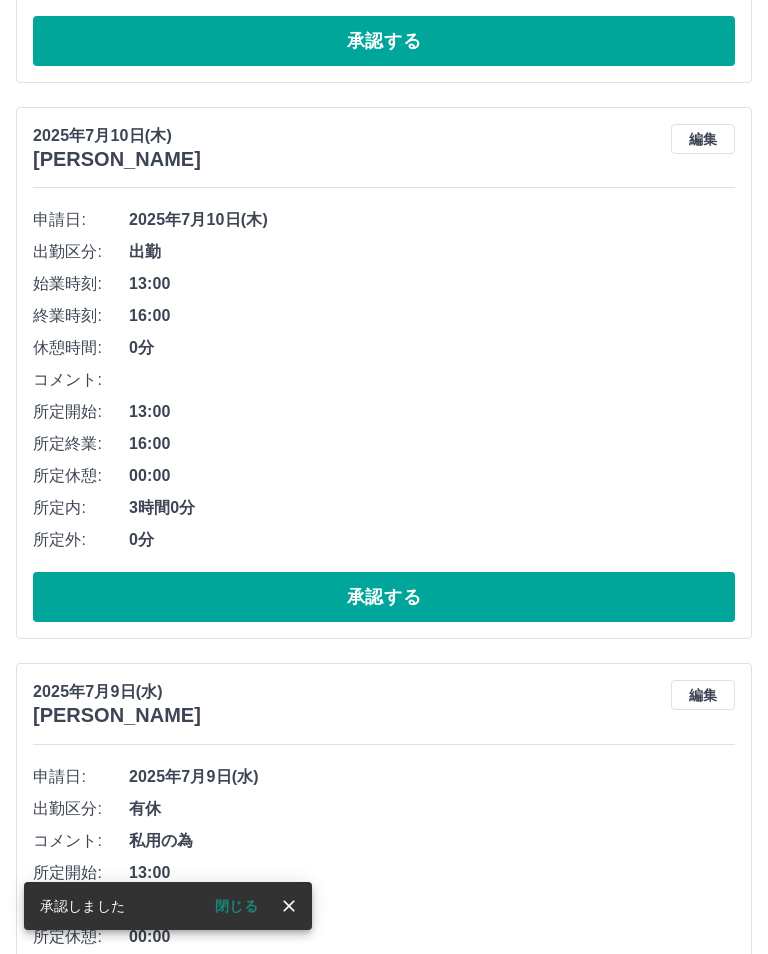 click on "承認する" at bounding box center (384, 597) 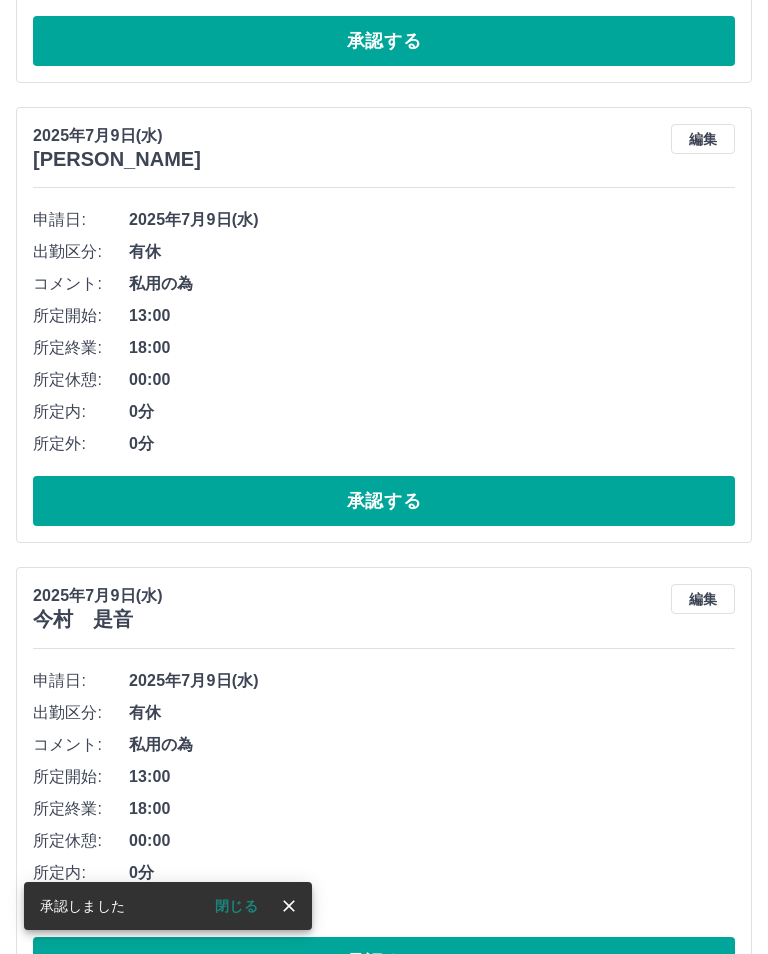 click on "承認する" at bounding box center [384, 501] 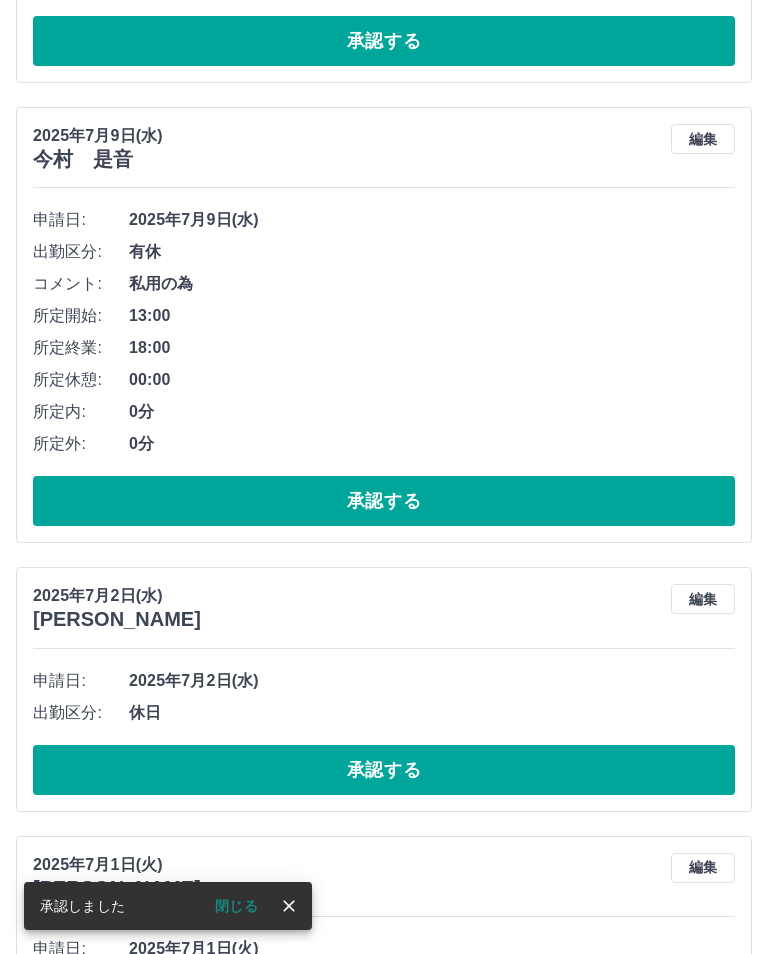 click on "承認する" at bounding box center (384, 501) 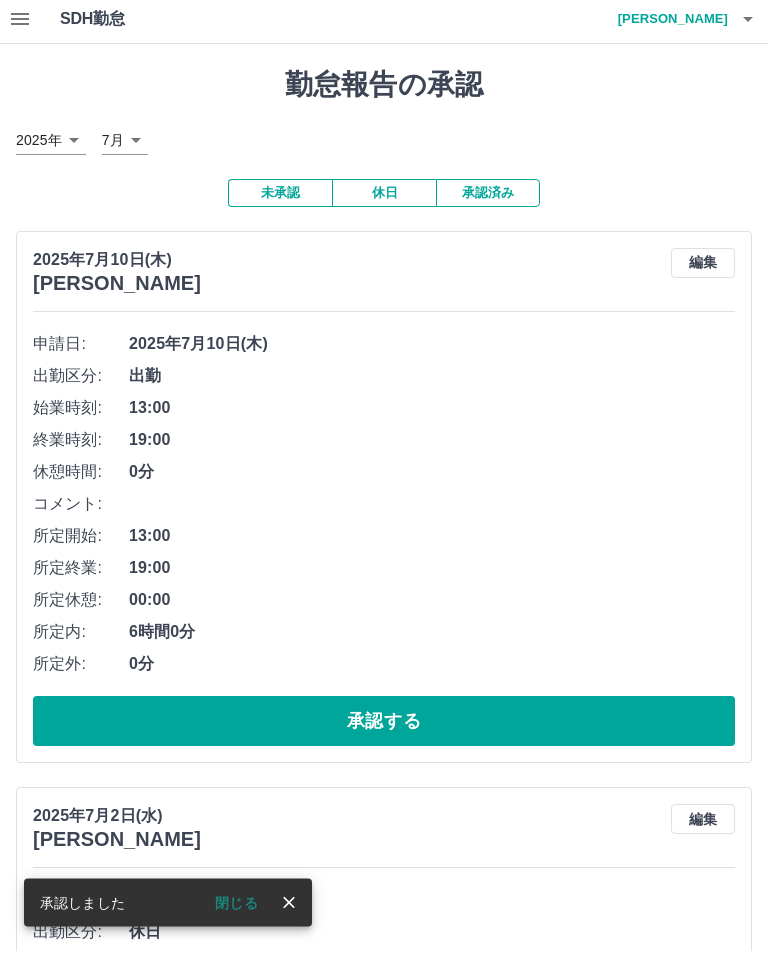 scroll, scrollTop: 0, scrollLeft: 0, axis: both 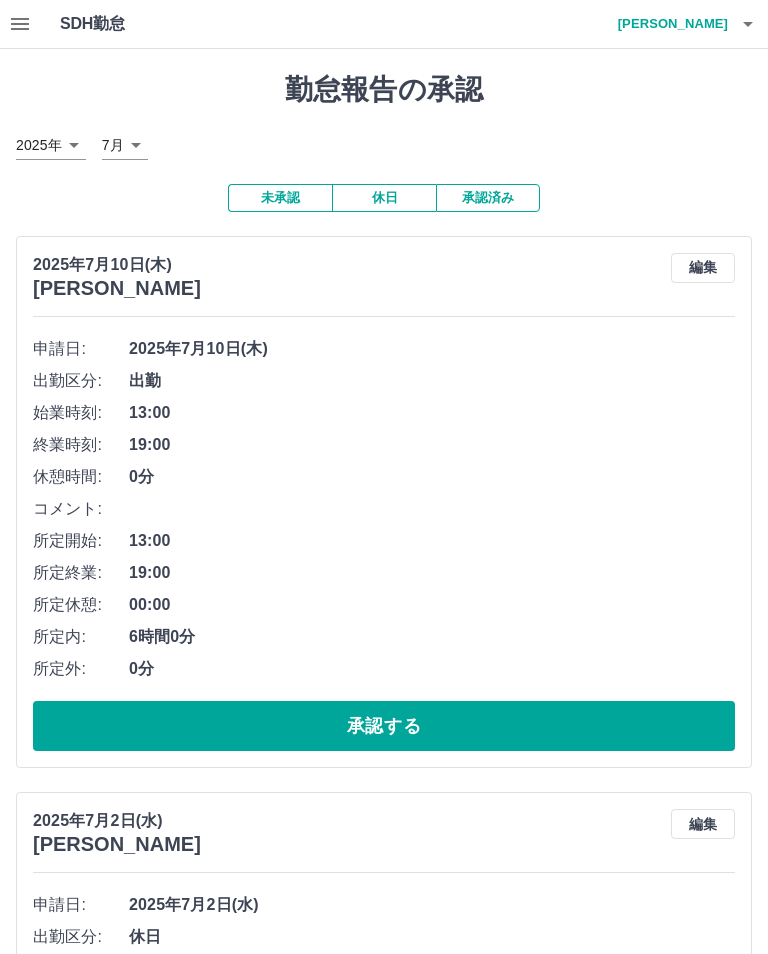 click on "承認済み" at bounding box center (488, 198) 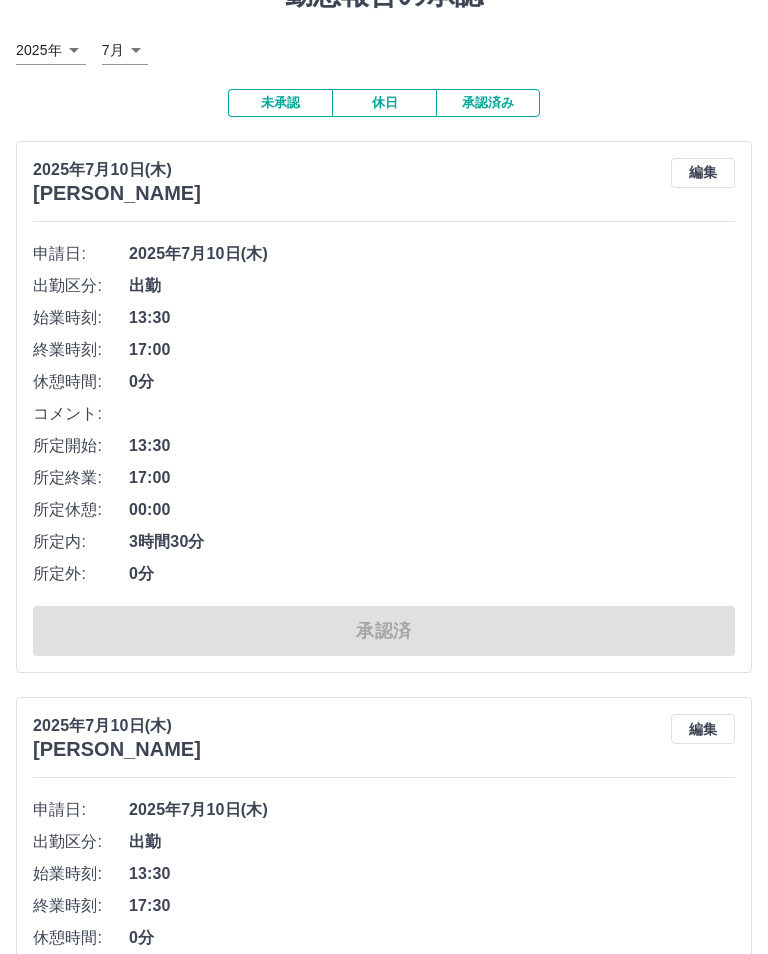 scroll, scrollTop: 0, scrollLeft: 0, axis: both 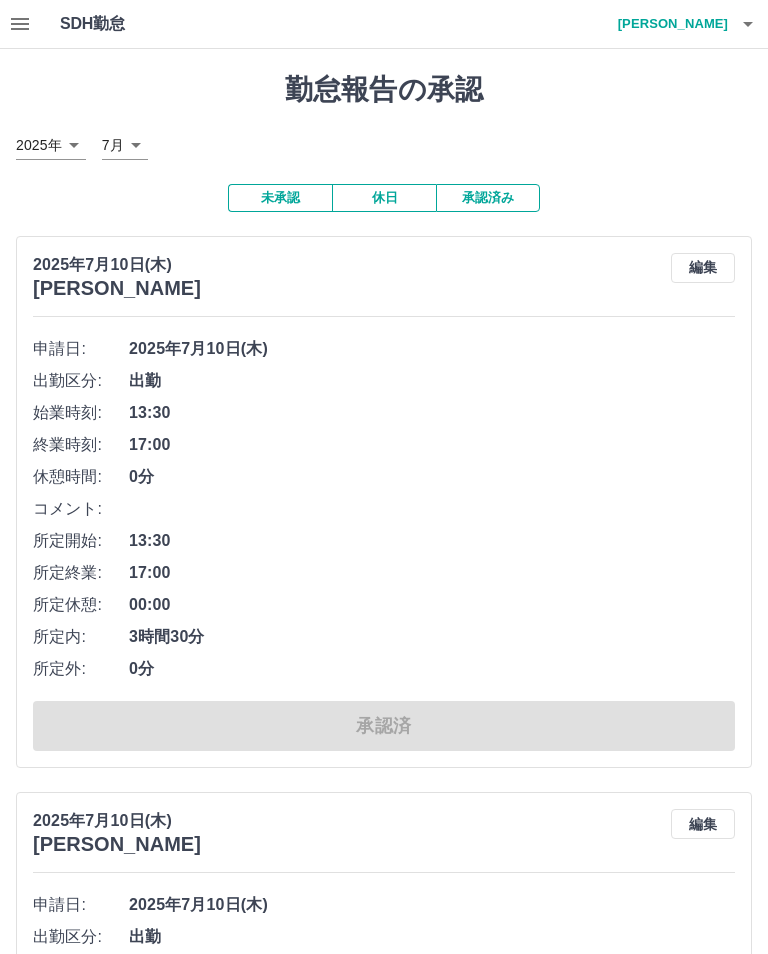click 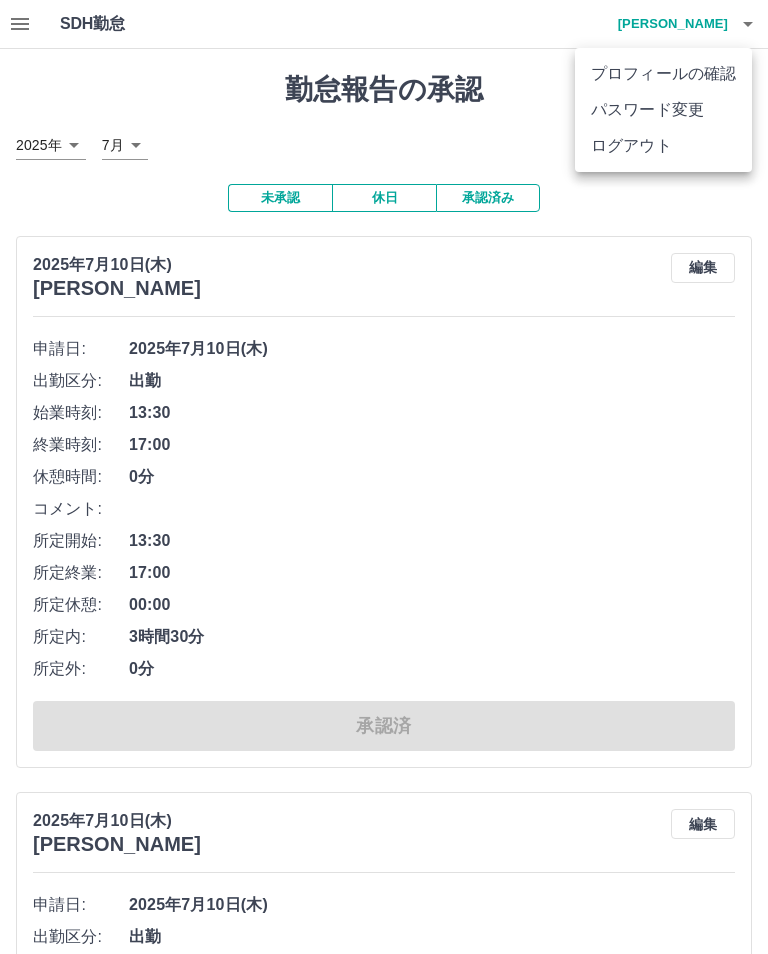 click on "ログアウト" at bounding box center [663, 146] 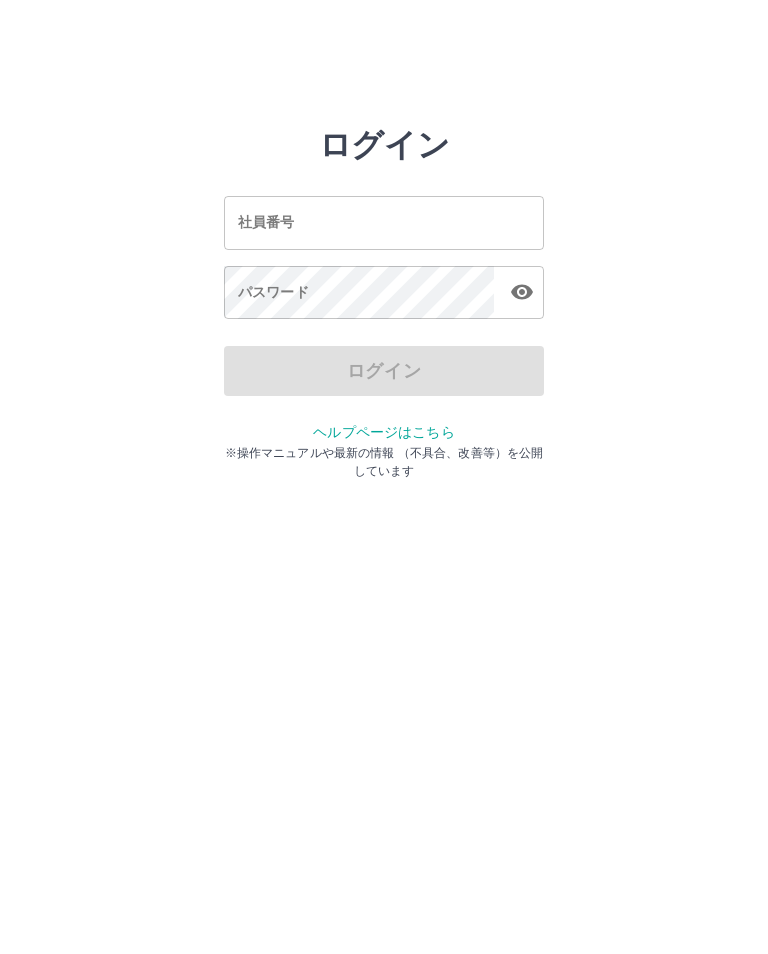 scroll, scrollTop: 0, scrollLeft: 0, axis: both 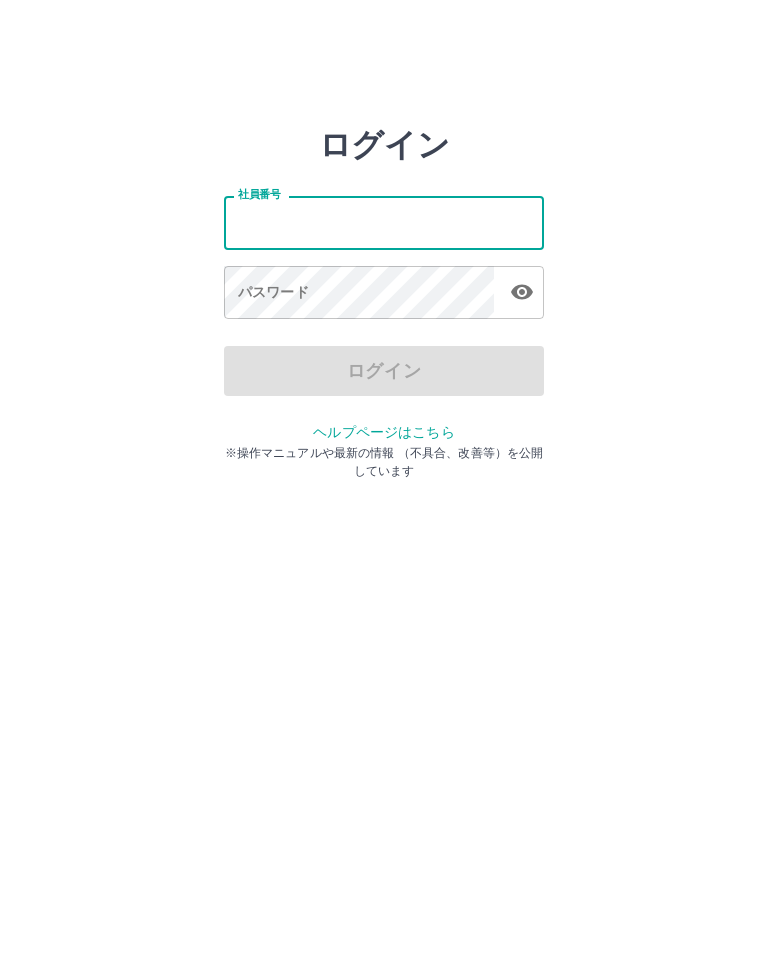 type on "*******" 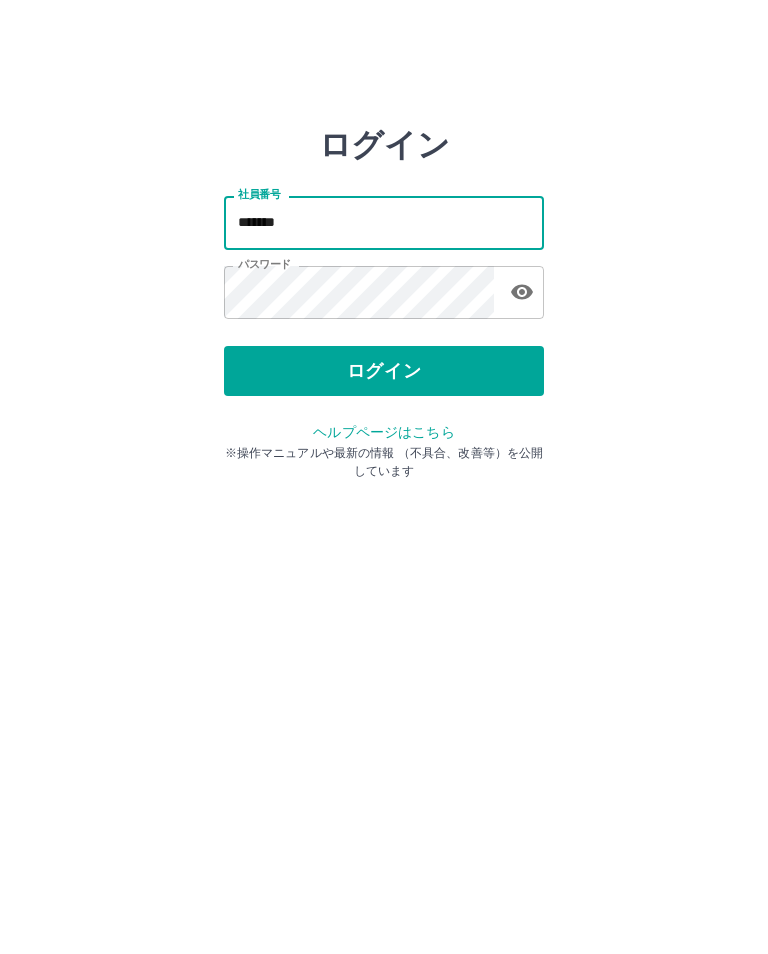 click on "ログイン" at bounding box center (384, 371) 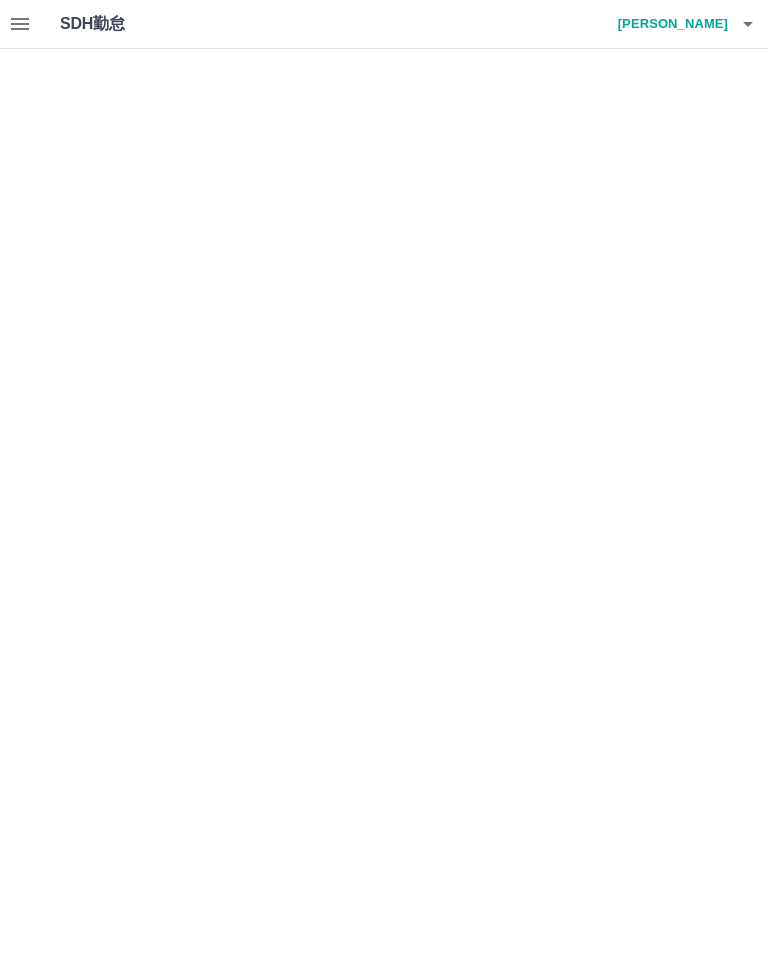 scroll, scrollTop: 0, scrollLeft: 0, axis: both 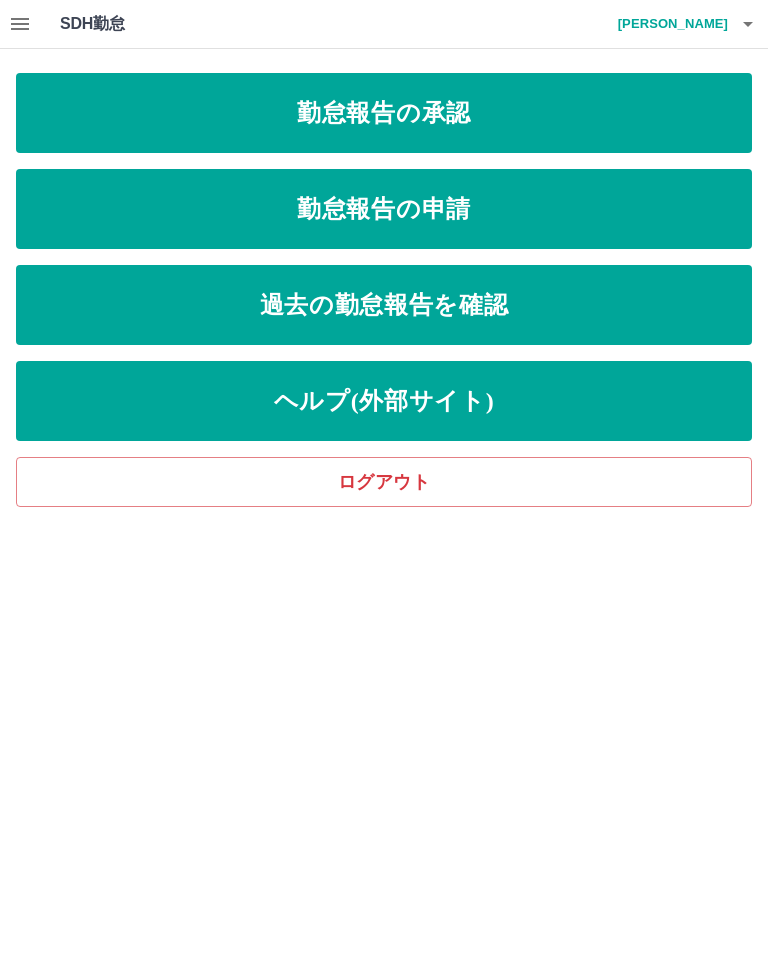 click on "勤怠報告の承認" at bounding box center (384, 113) 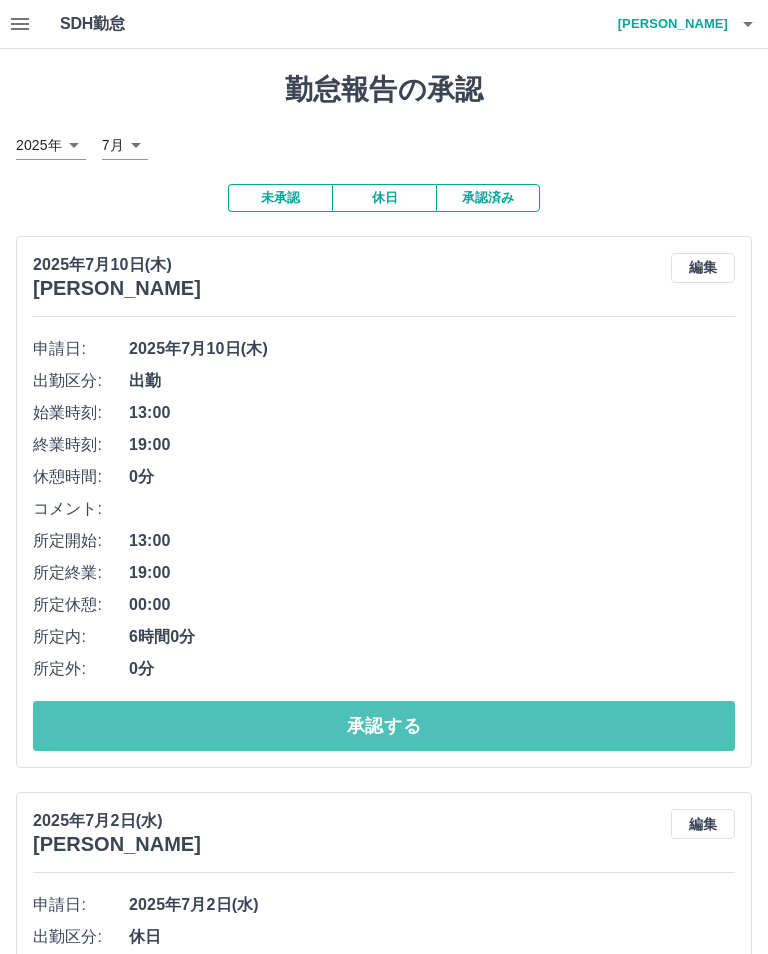 click on "承認する" at bounding box center (384, 726) 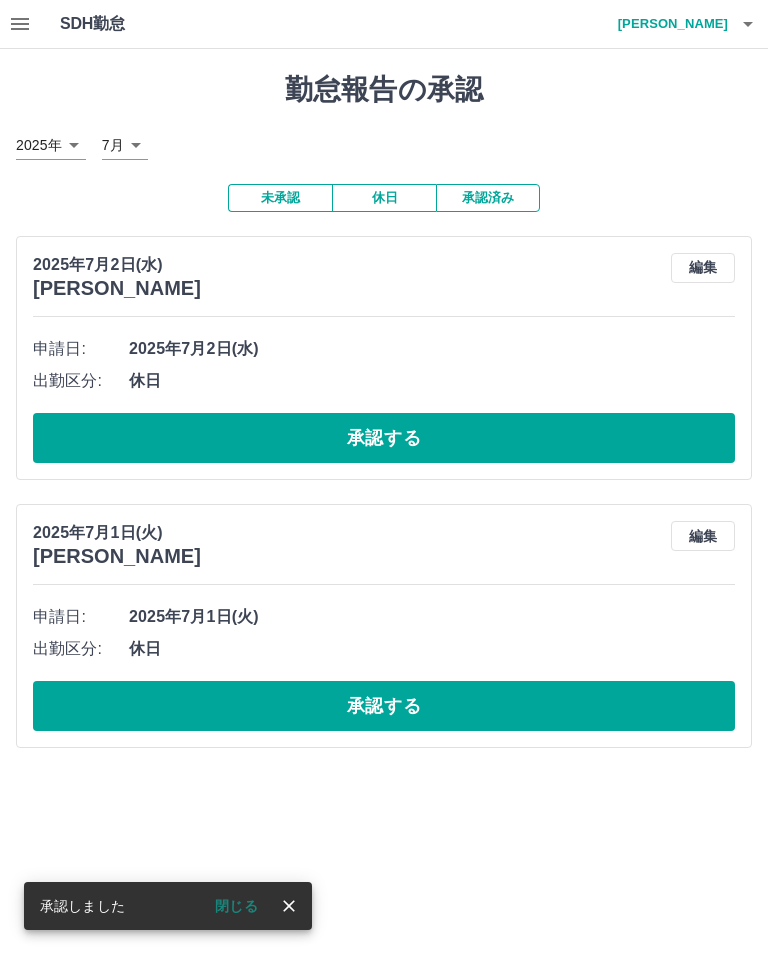 click 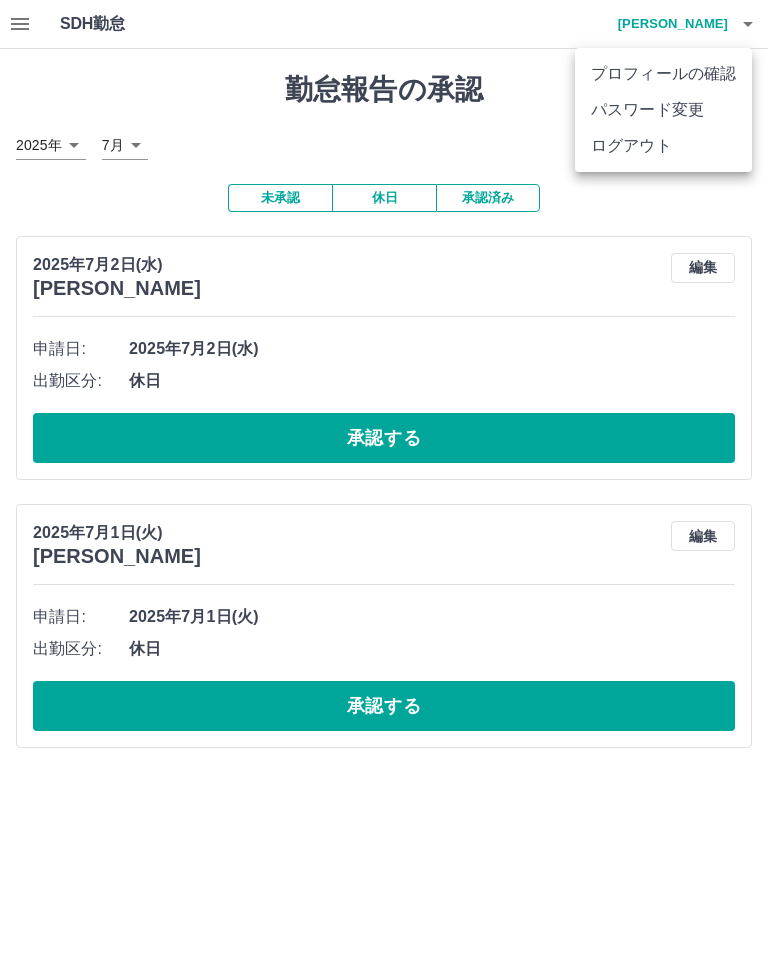 click on "ログアウト" at bounding box center [663, 146] 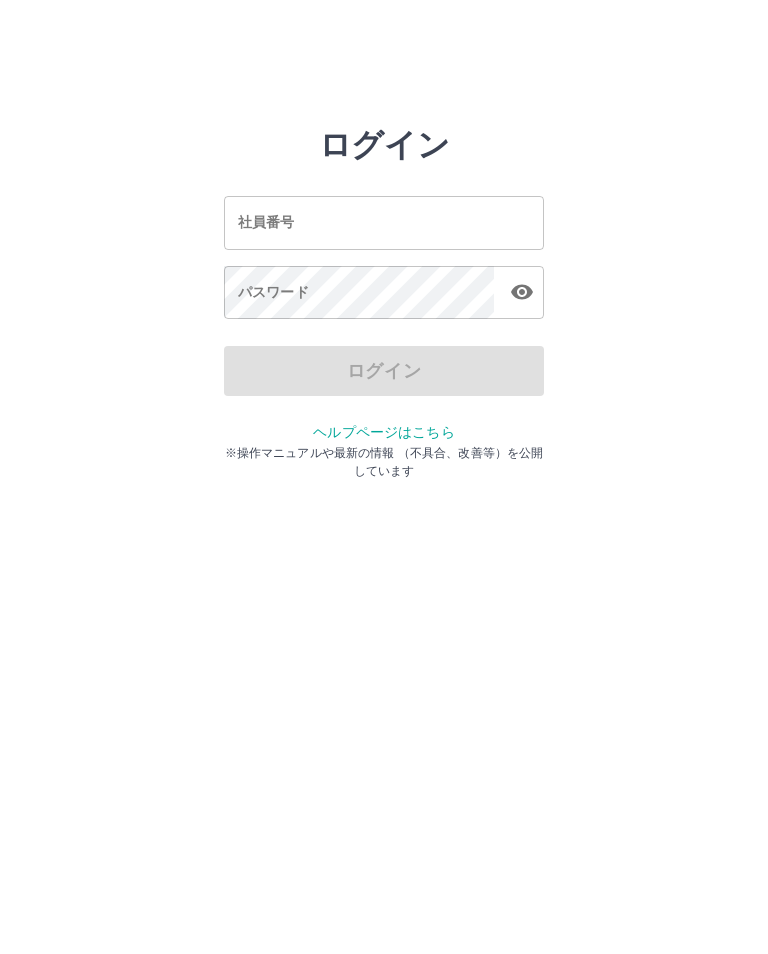 scroll, scrollTop: 0, scrollLeft: 0, axis: both 